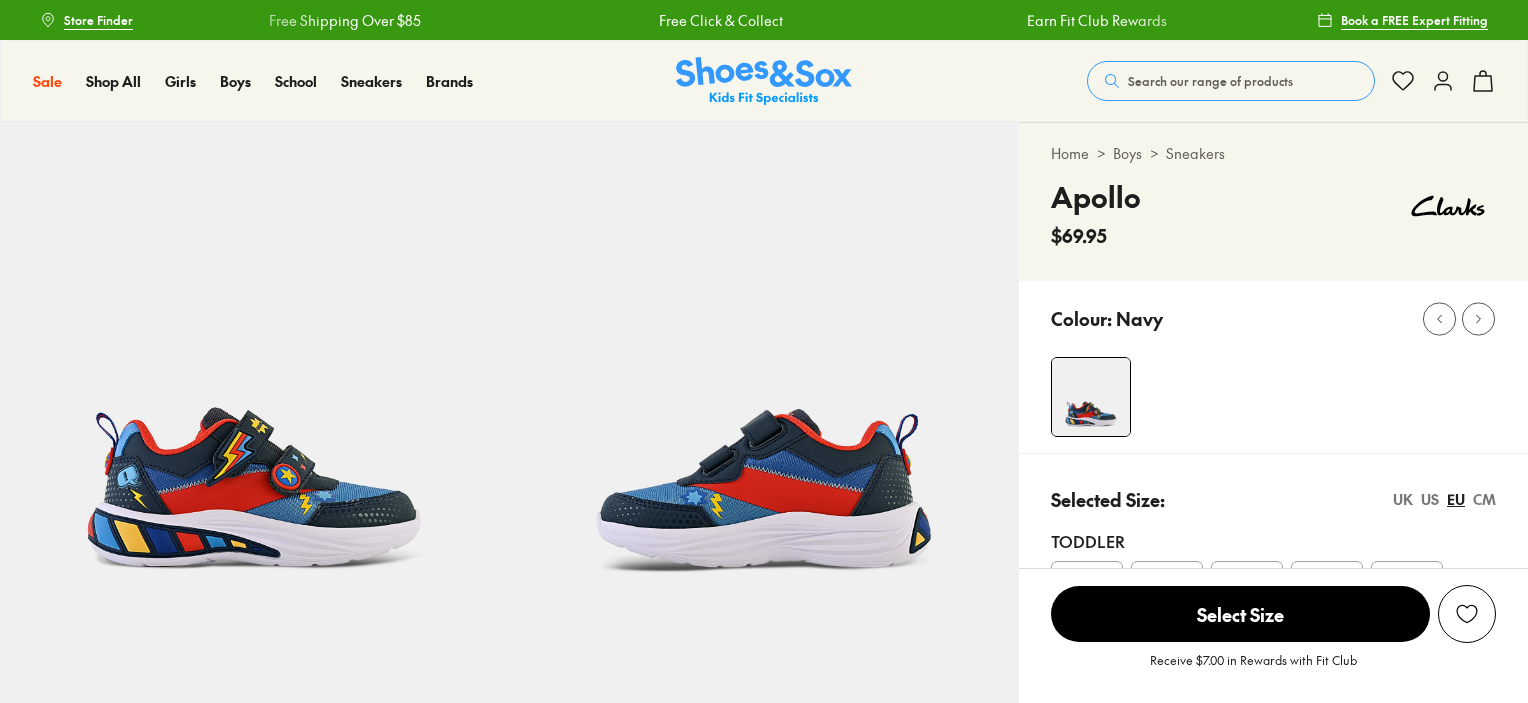 select on "*" 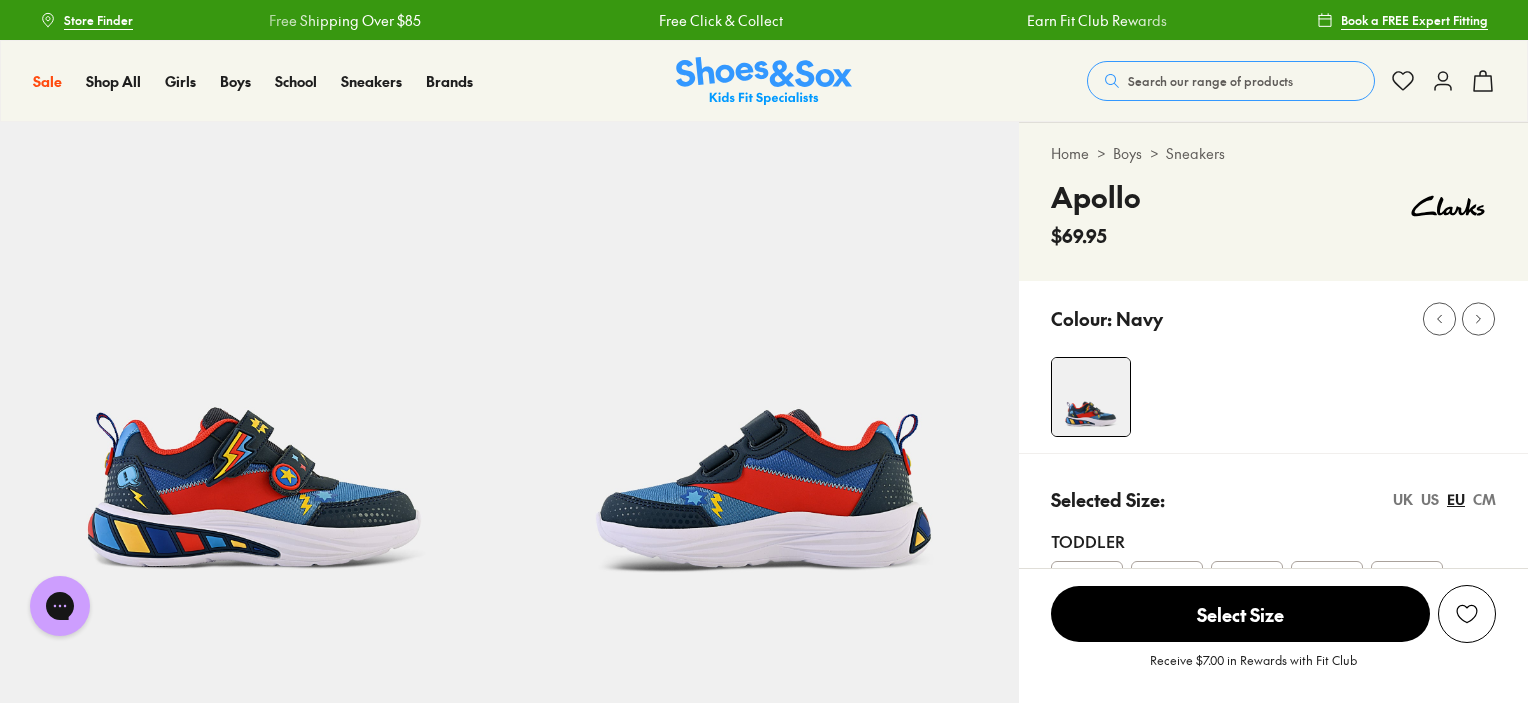 scroll, scrollTop: 0, scrollLeft: 0, axis: both 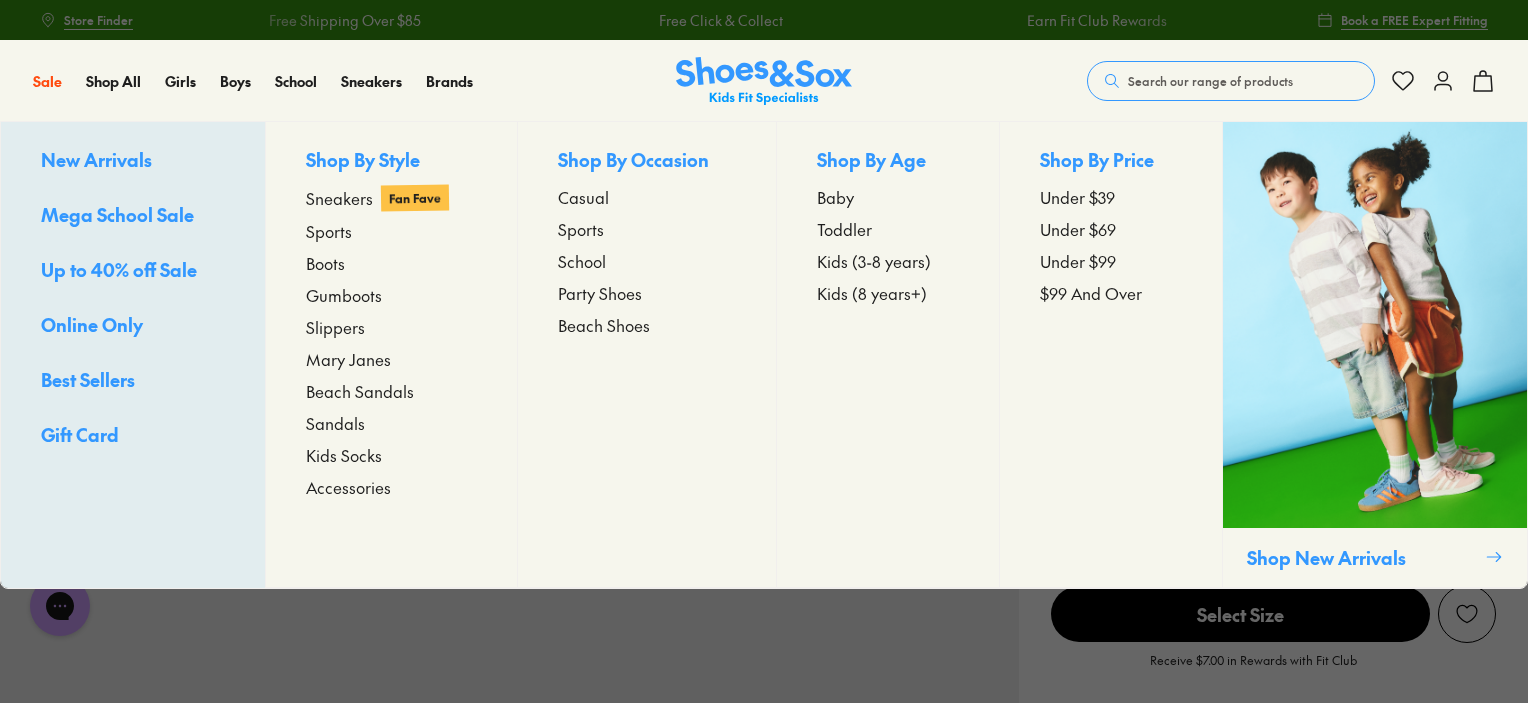 click on "New Arrivals" at bounding box center [96, 159] 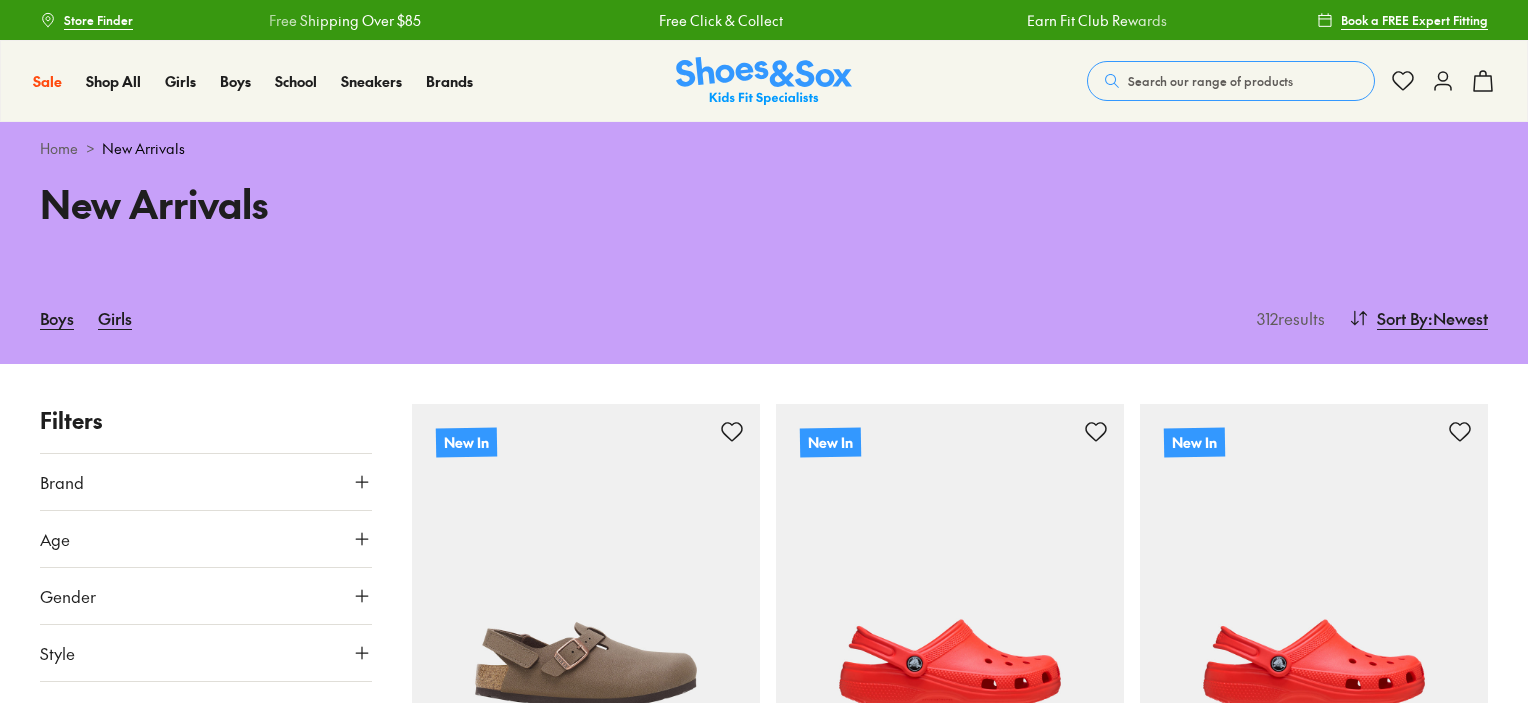 scroll, scrollTop: 0, scrollLeft: 0, axis: both 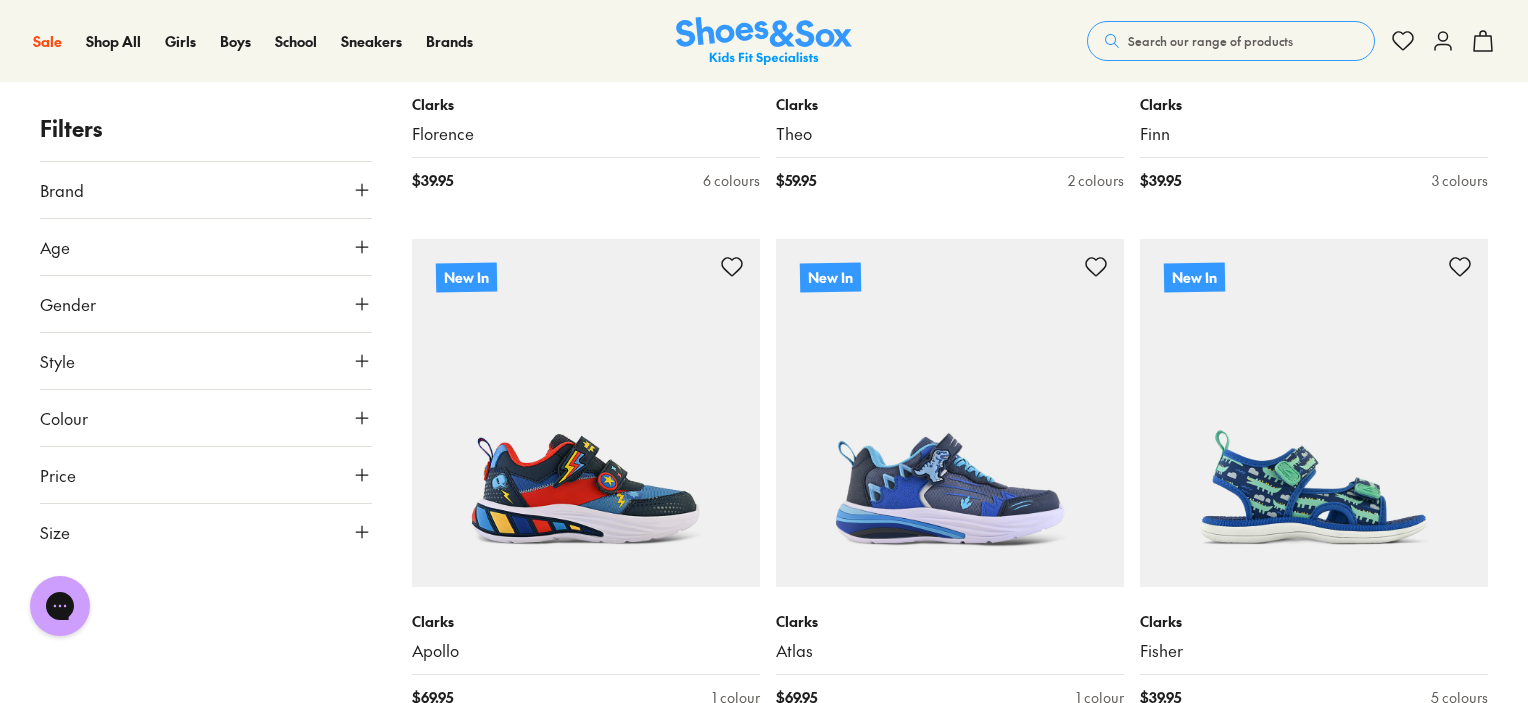 click on "Search our range of products" at bounding box center (1231, 41) 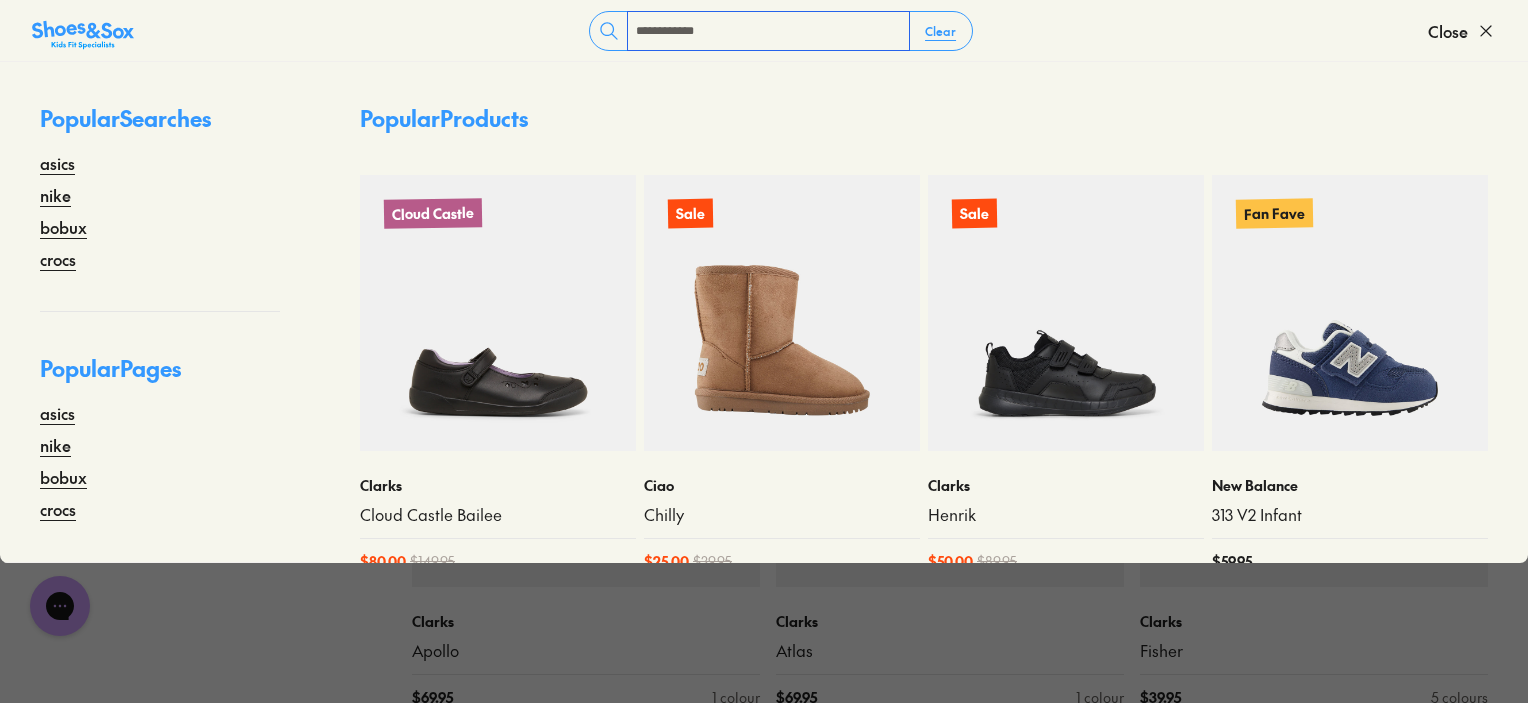 type on "**********" 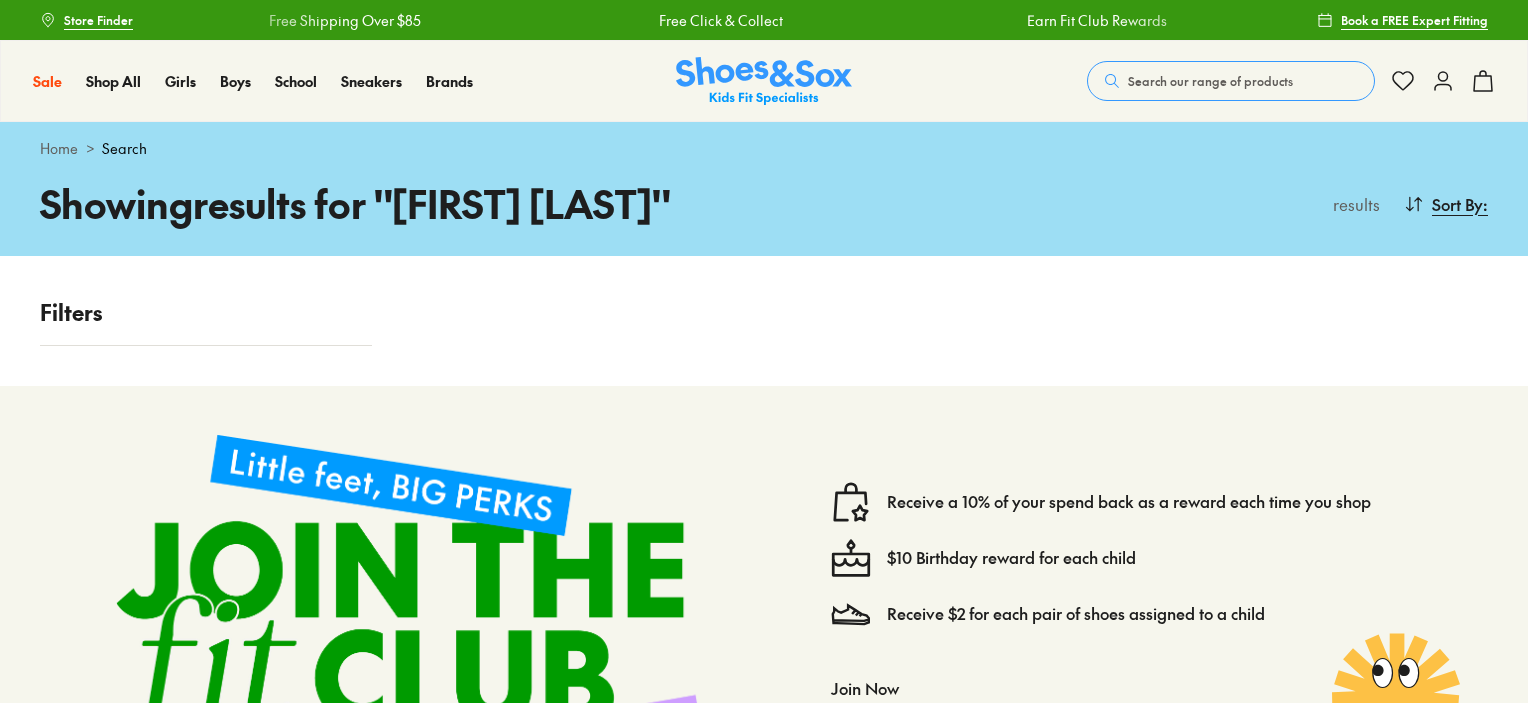scroll, scrollTop: 0, scrollLeft: 0, axis: both 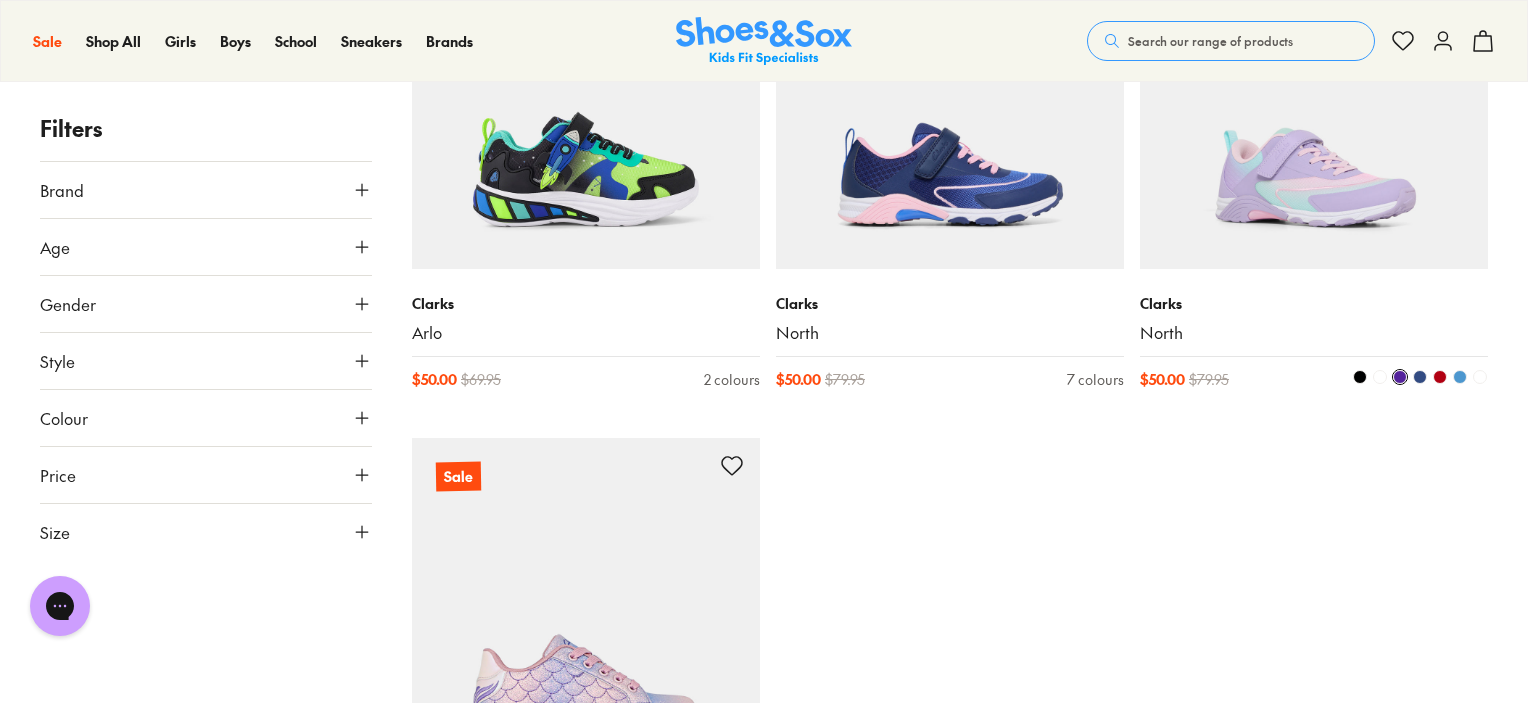 type on "***" 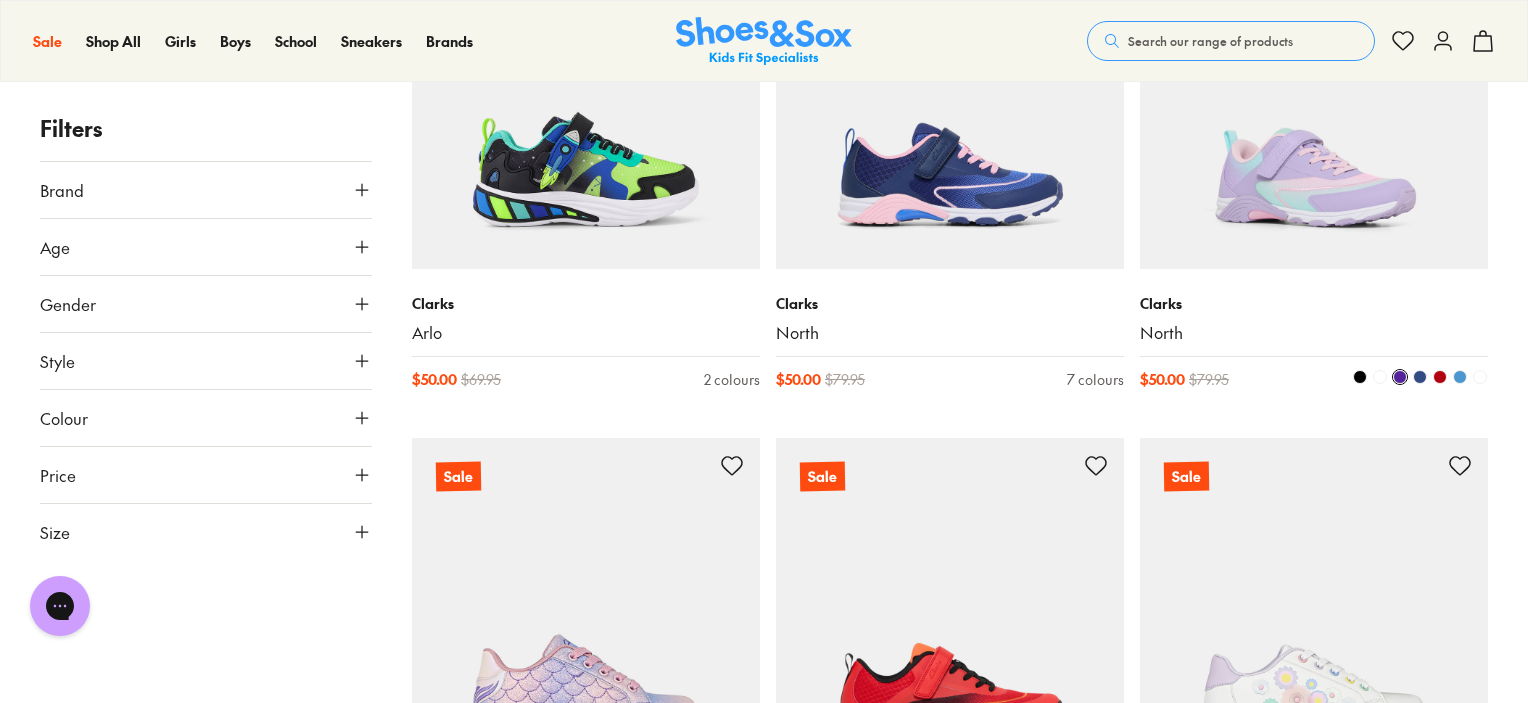 click at bounding box center (1314, 95) 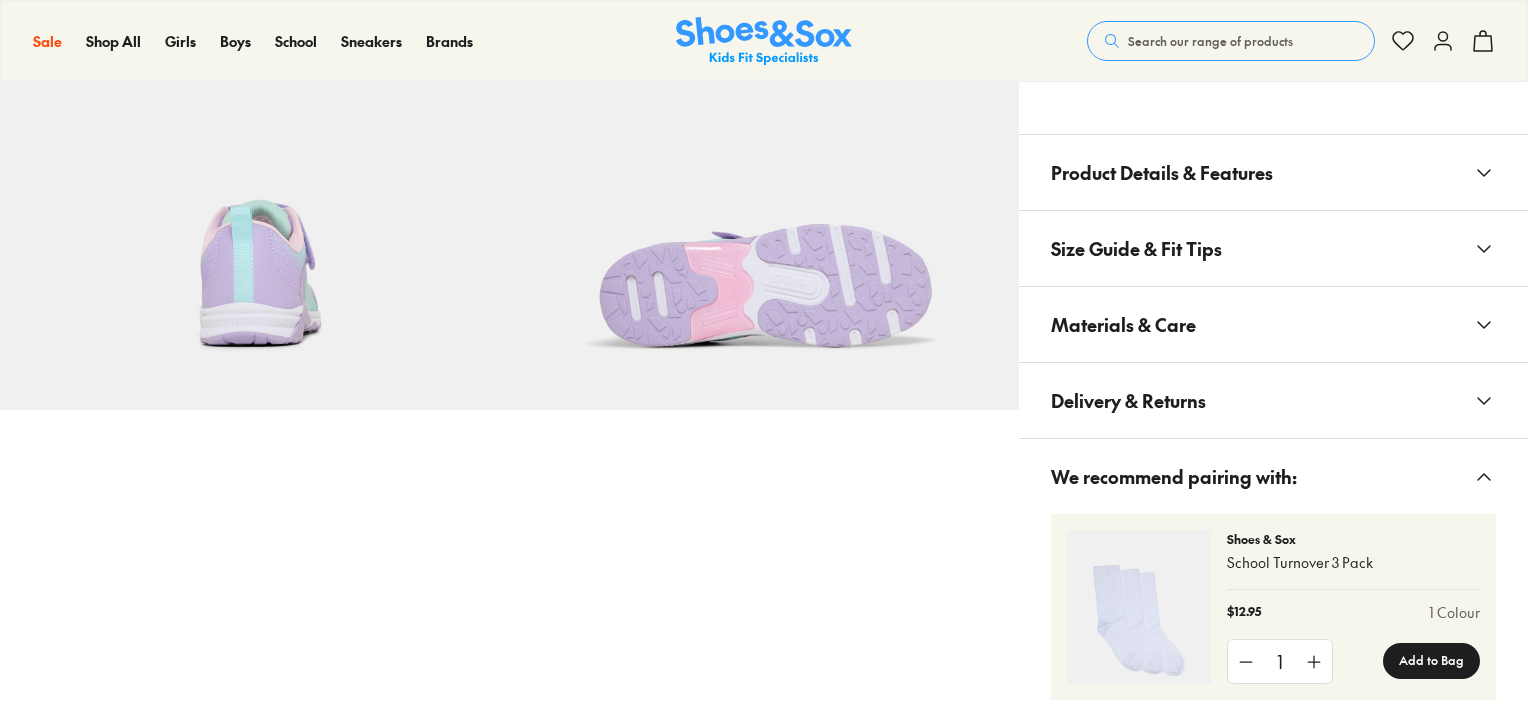scroll, scrollTop: 1300, scrollLeft: 0, axis: vertical 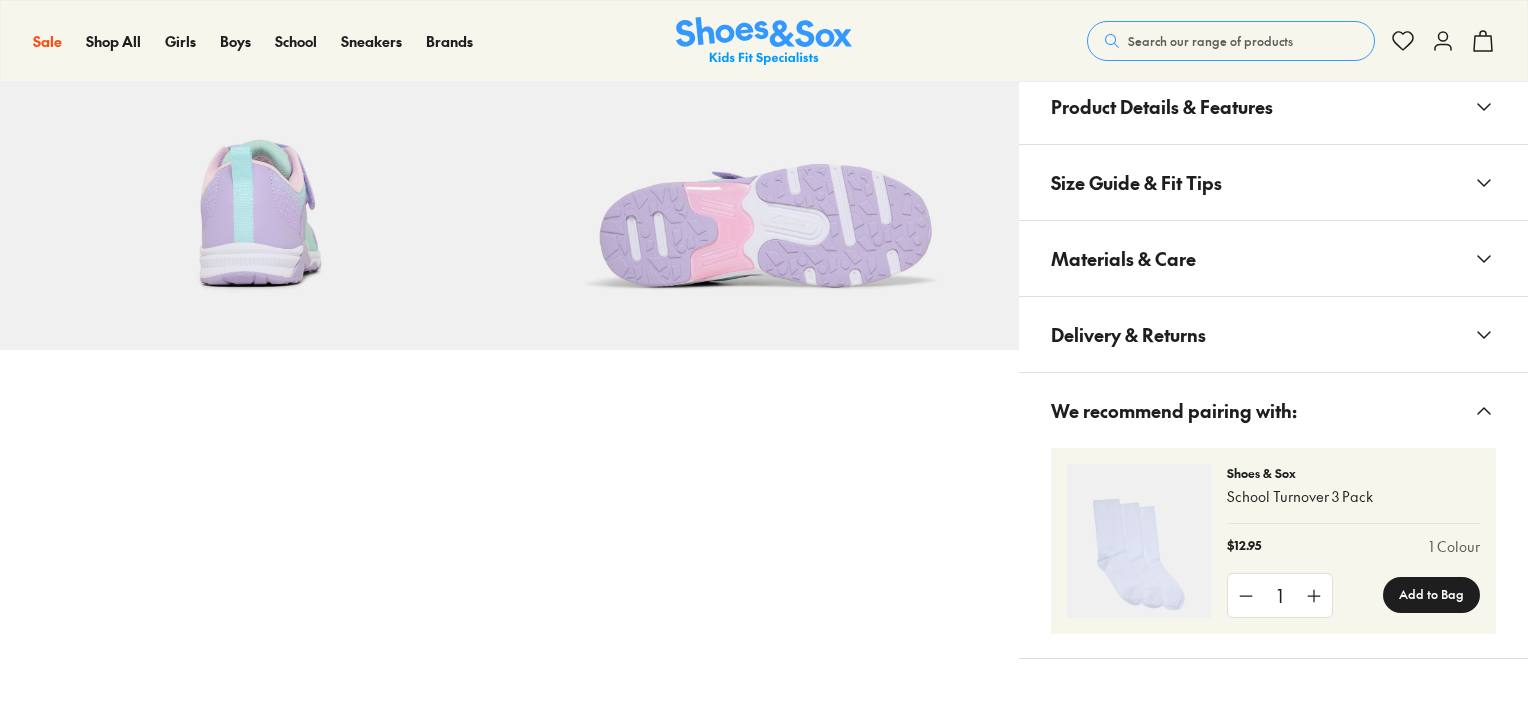 click on "Materials & Care" at bounding box center [1273, 258] 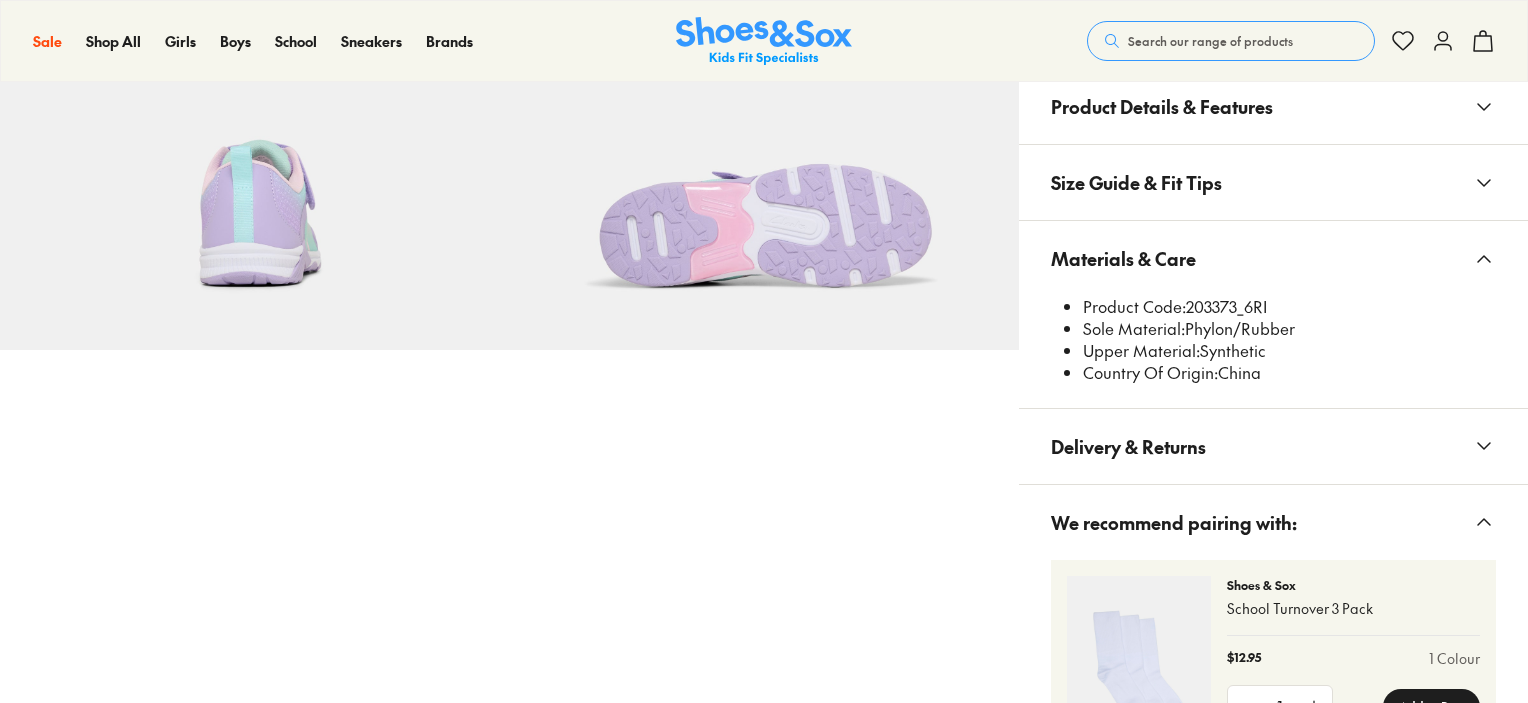 select on "*" 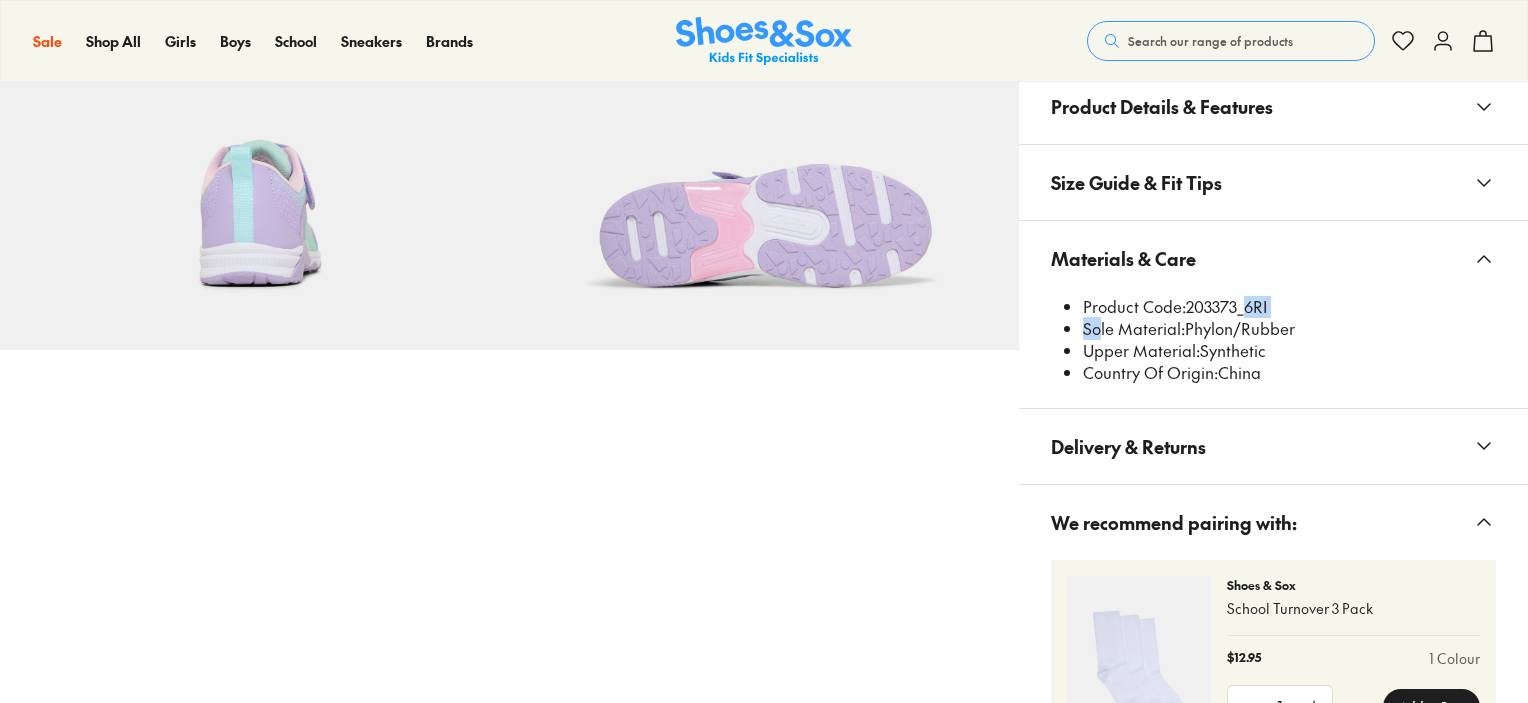 scroll, scrollTop: 1295, scrollLeft: 0, axis: vertical 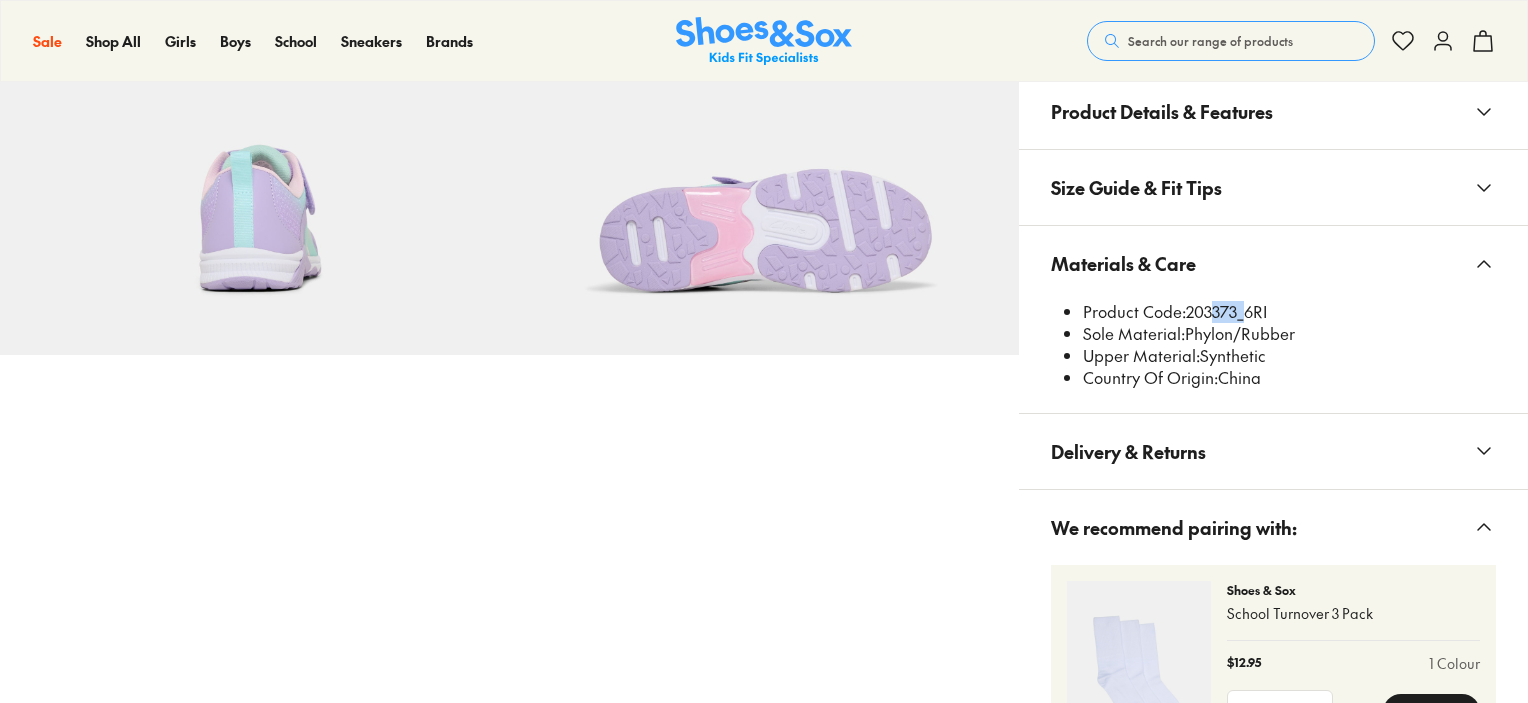 drag, startPoint x: 1237, startPoint y: 303, endPoint x: 1185, endPoint y: 308, distance: 52.23983 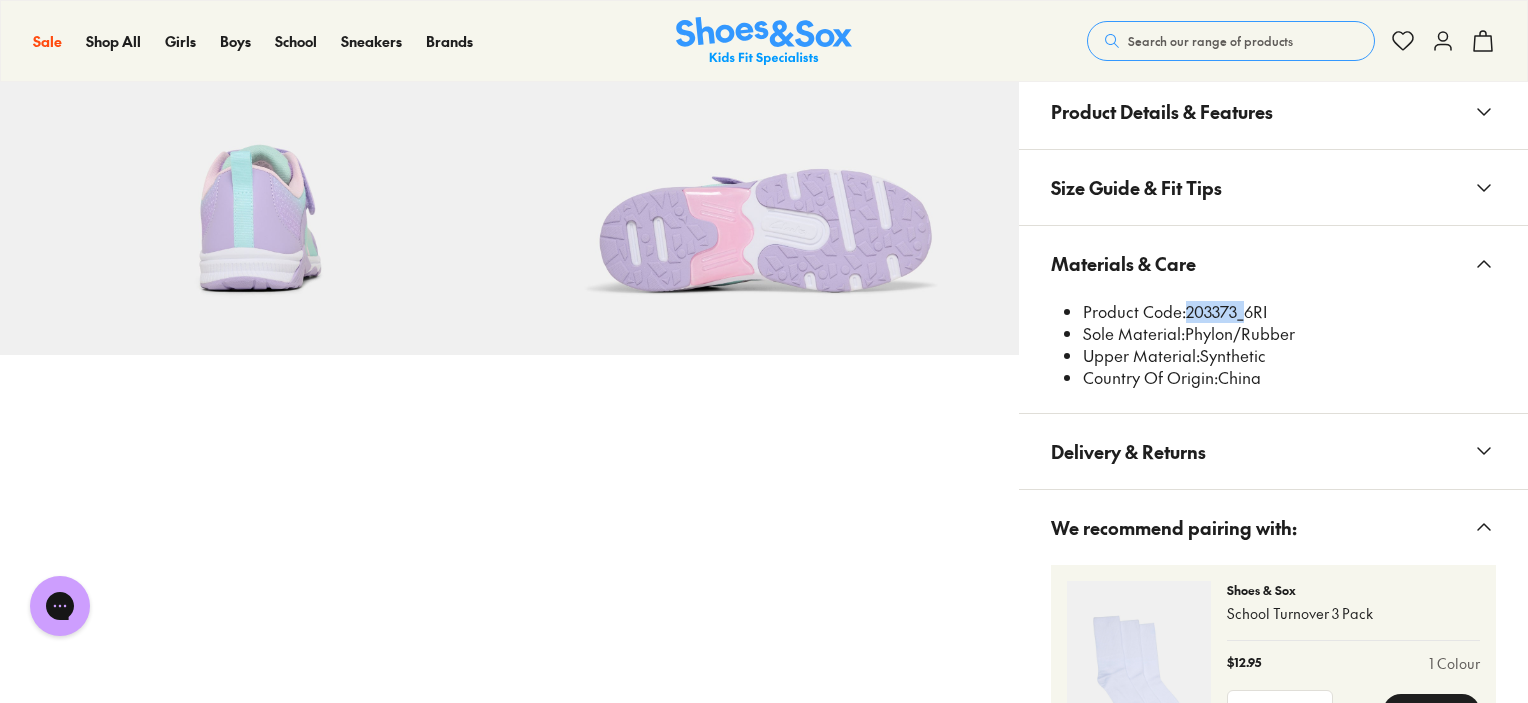 scroll, scrollTop: 0, scrollLeft: 0, axis: both 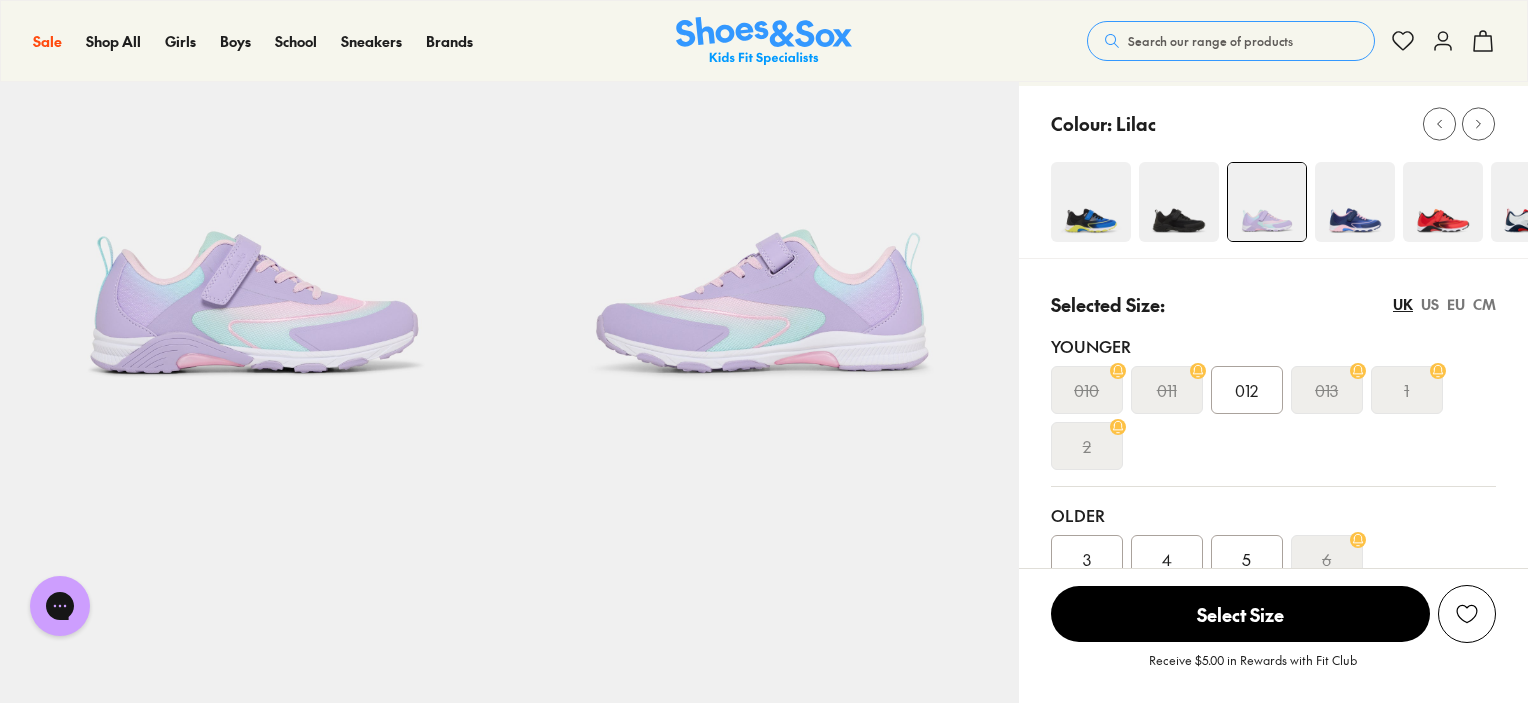 click at bounding box center [1355, 202] 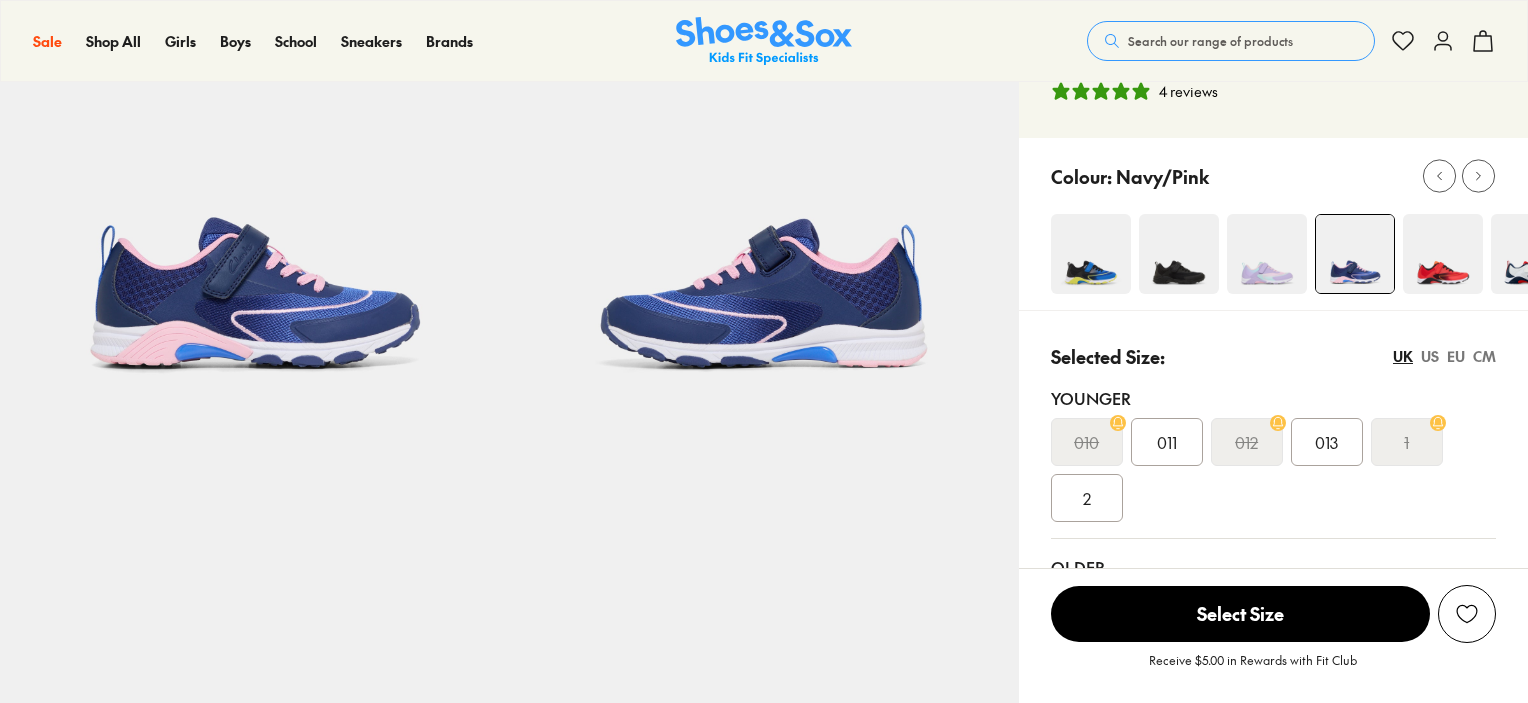 scroll, scrollTop: 200, scrollLeft: 0, axis: vertical 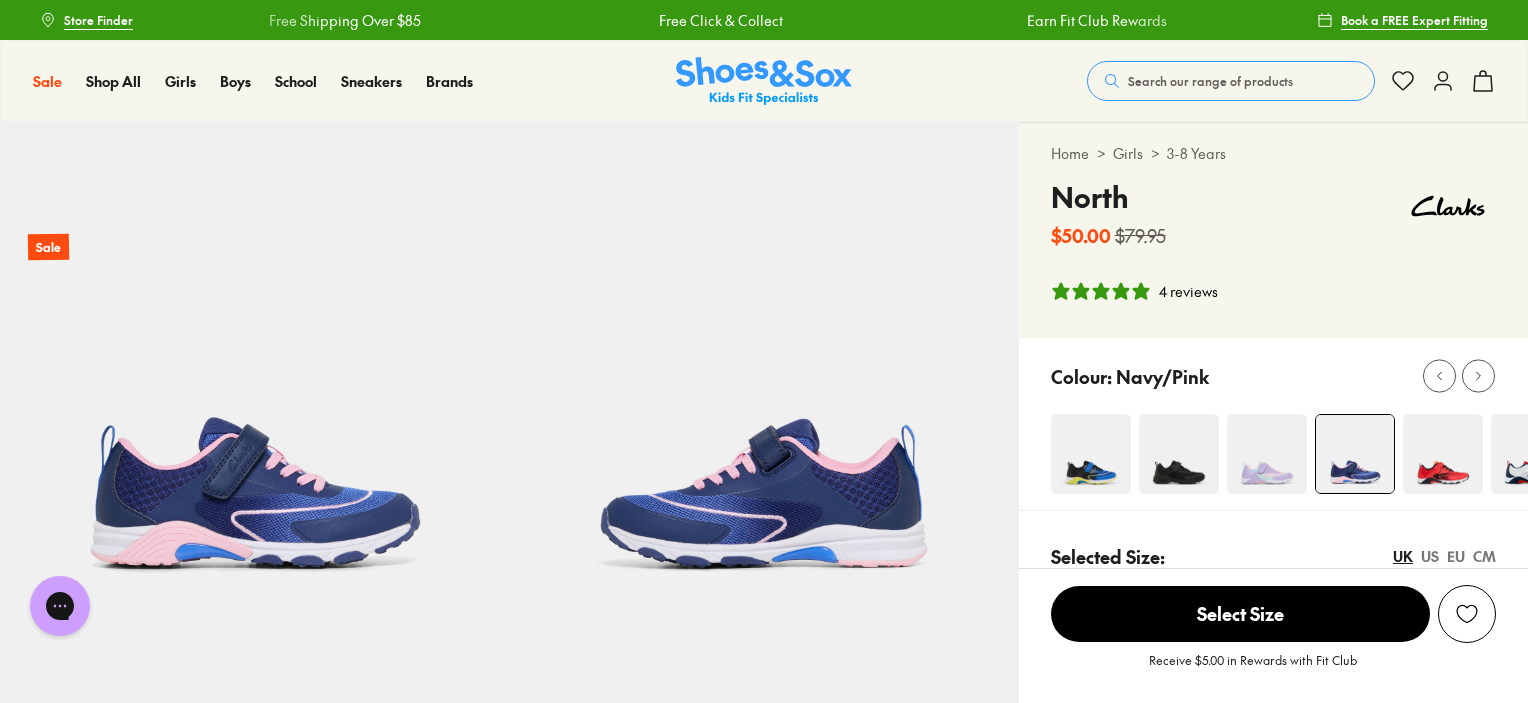click at bounding box center (1267, 454) 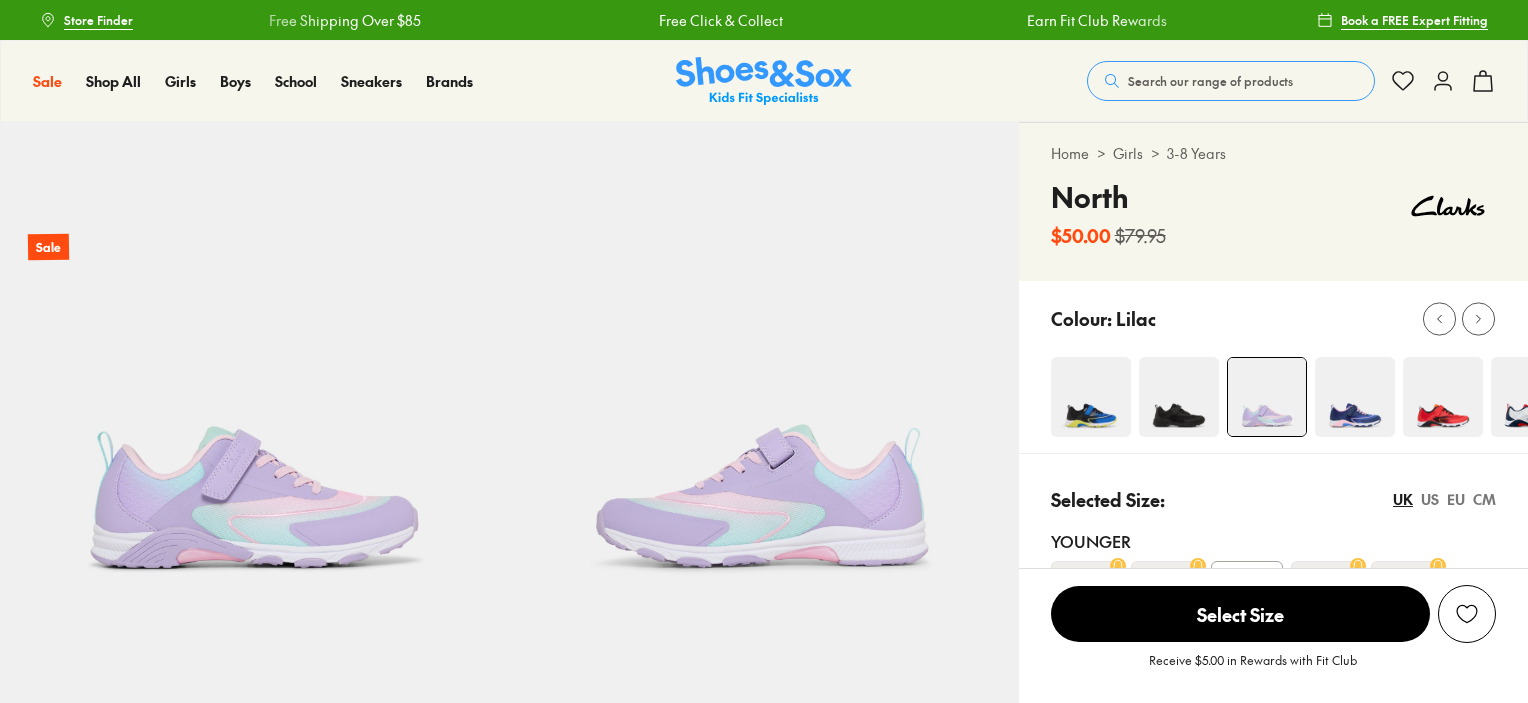 scroll, scrollTop: 0, scrollLeft: 0, axis: both 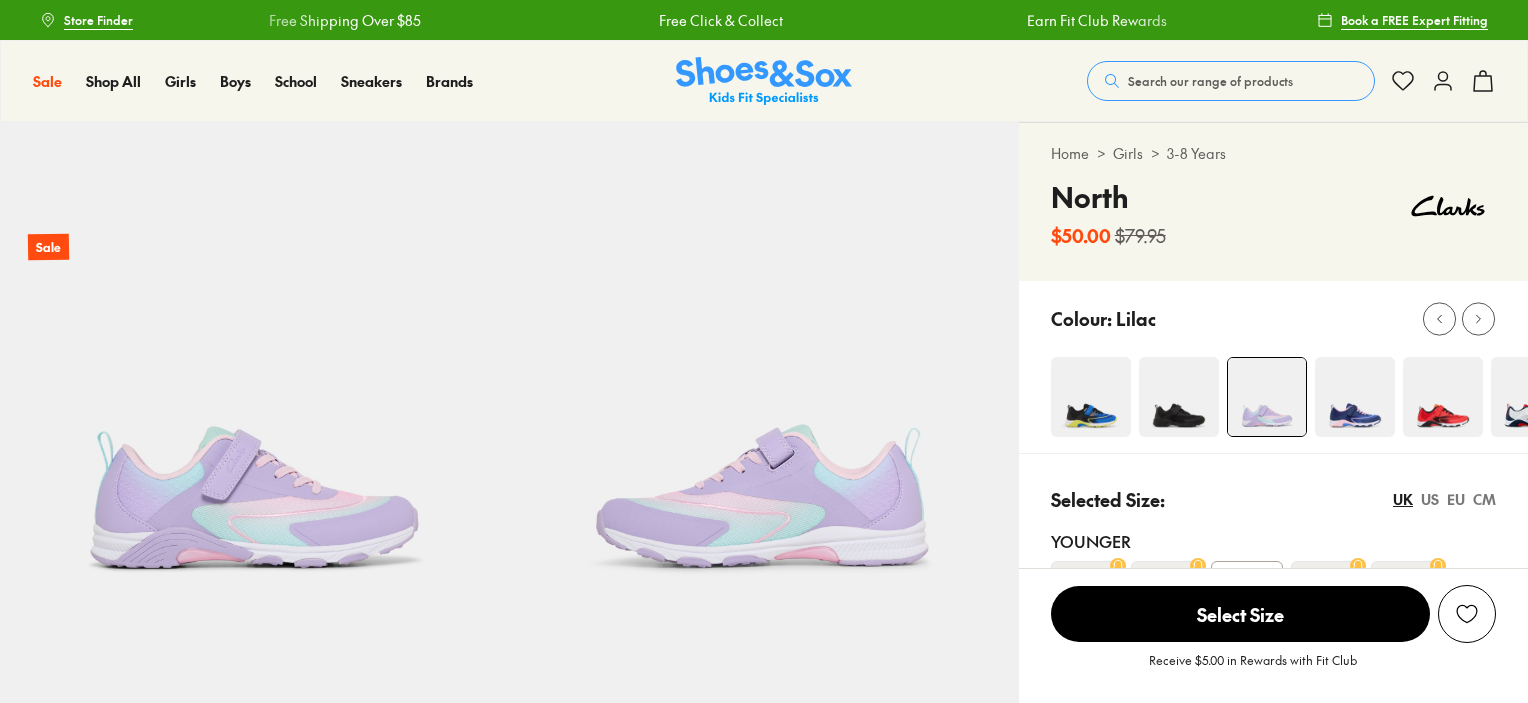 select on "*" 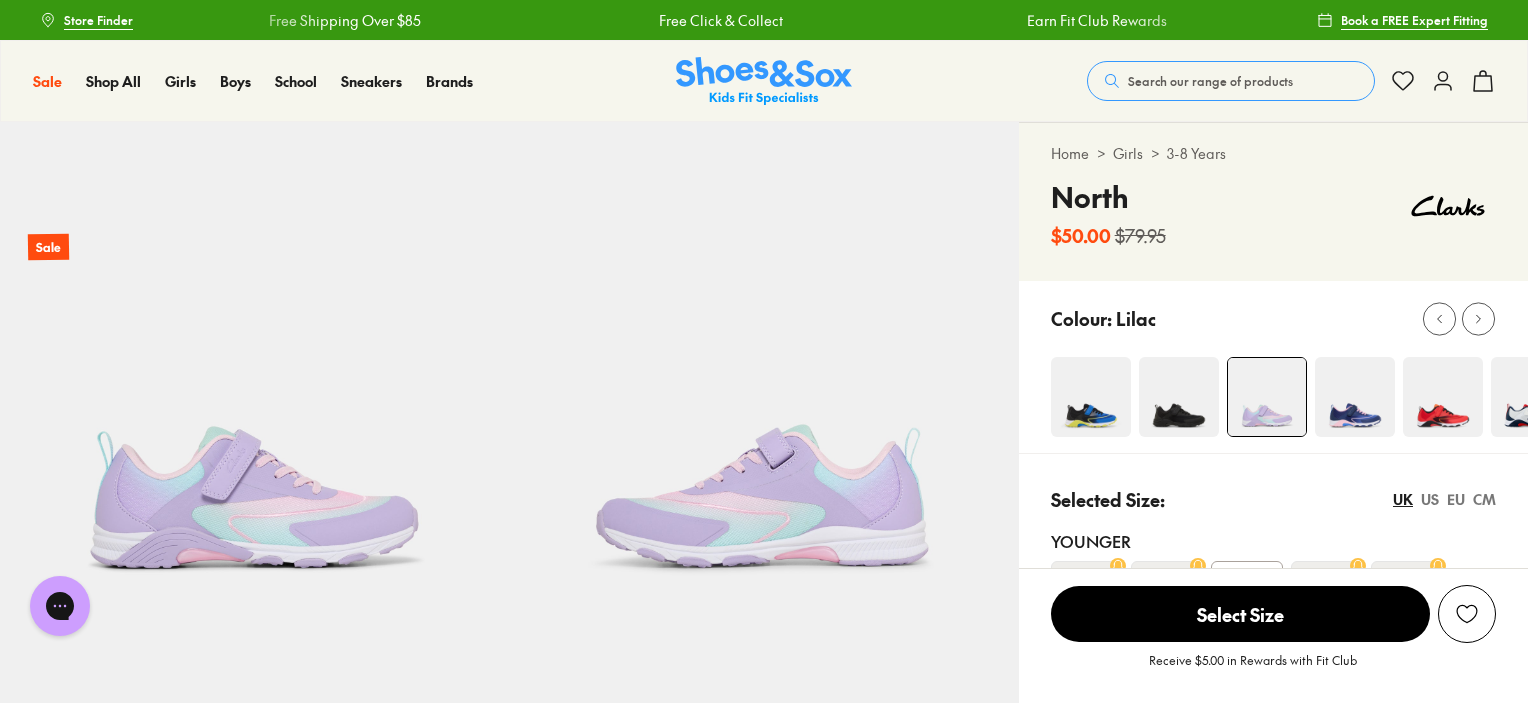 scroll, scrollTop: 0, scrollLeft: 0, axis: both 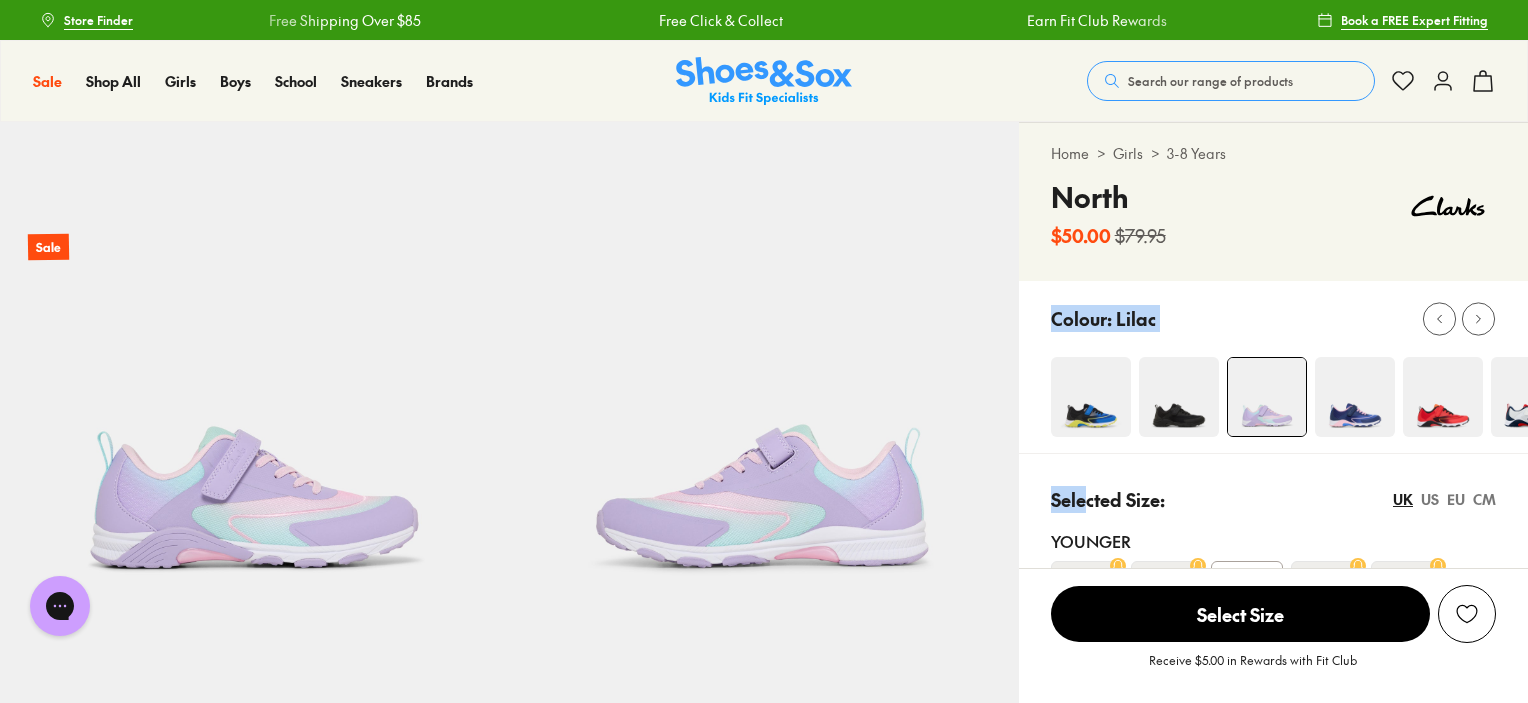 drag, startPoint x: 1245, startPoint y: 445, endPoint x: 1158, endPoint y: 455, distance: 87.57283 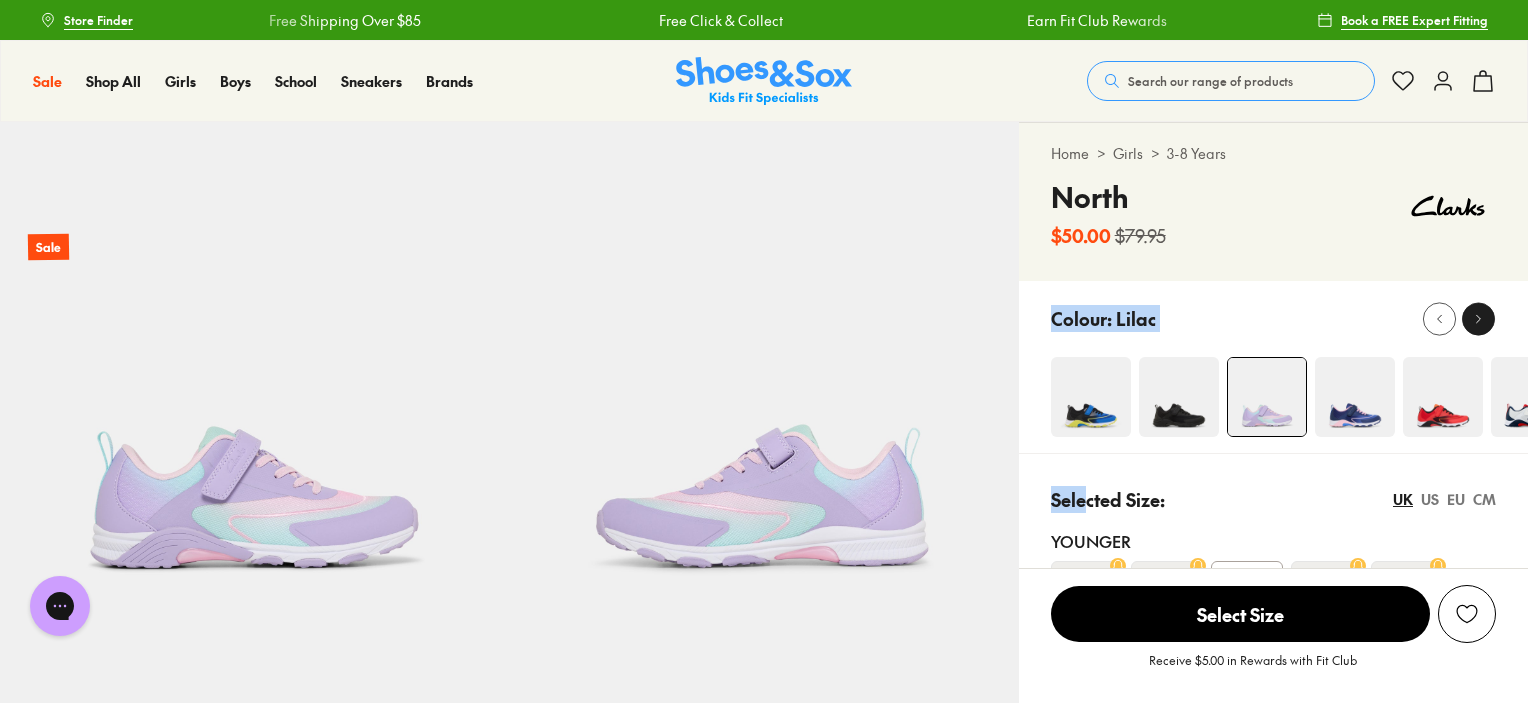 click at bounding box center (1478, 318) 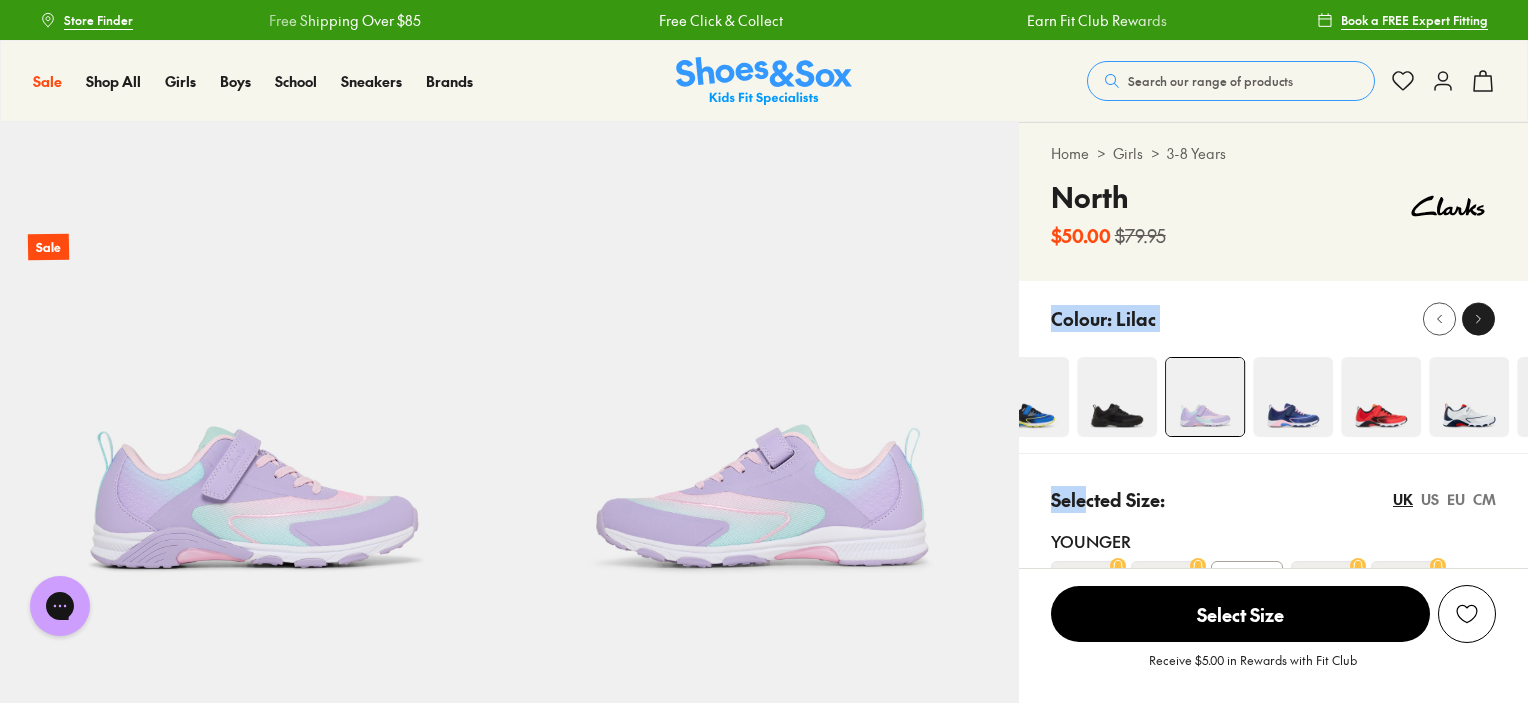 click at bounding box center [1478, 318] 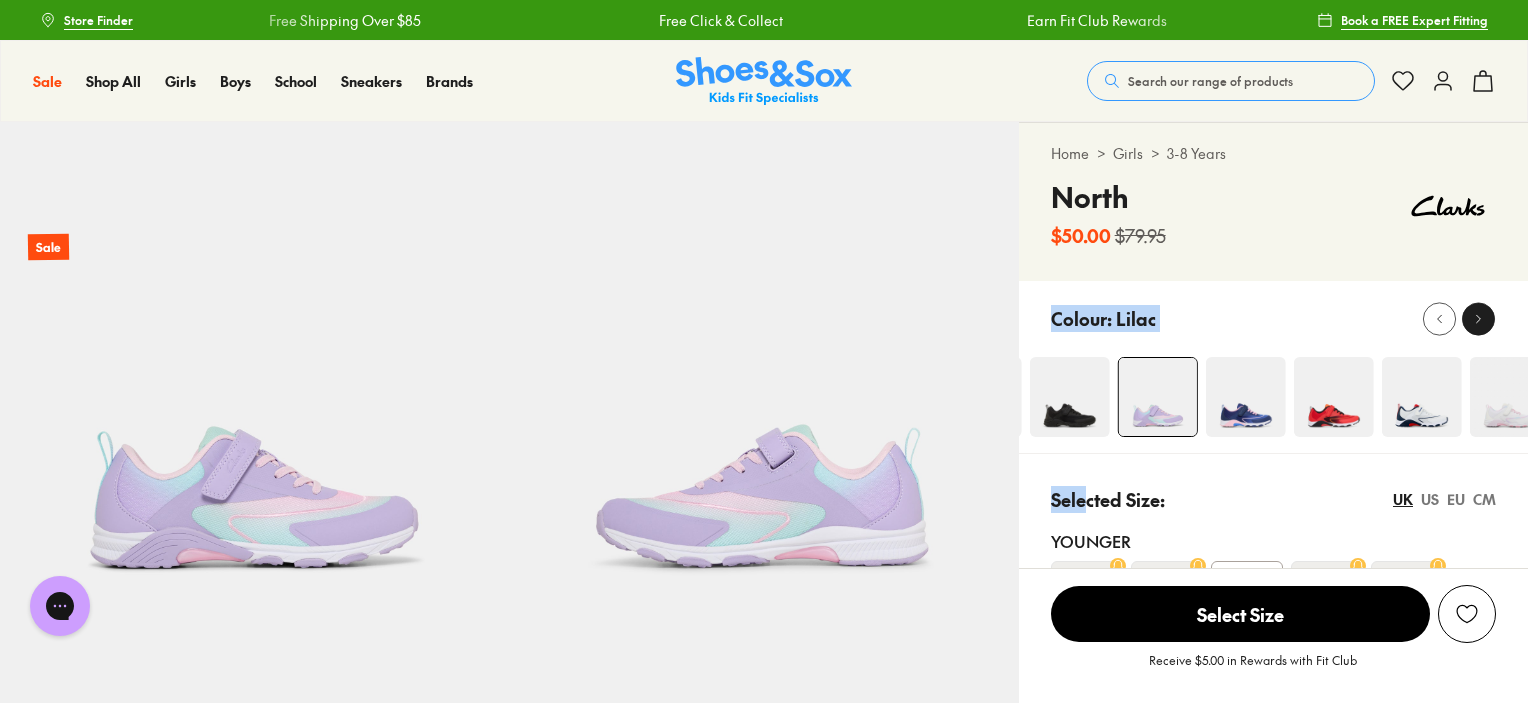 click at bounding box center (1478, 318) 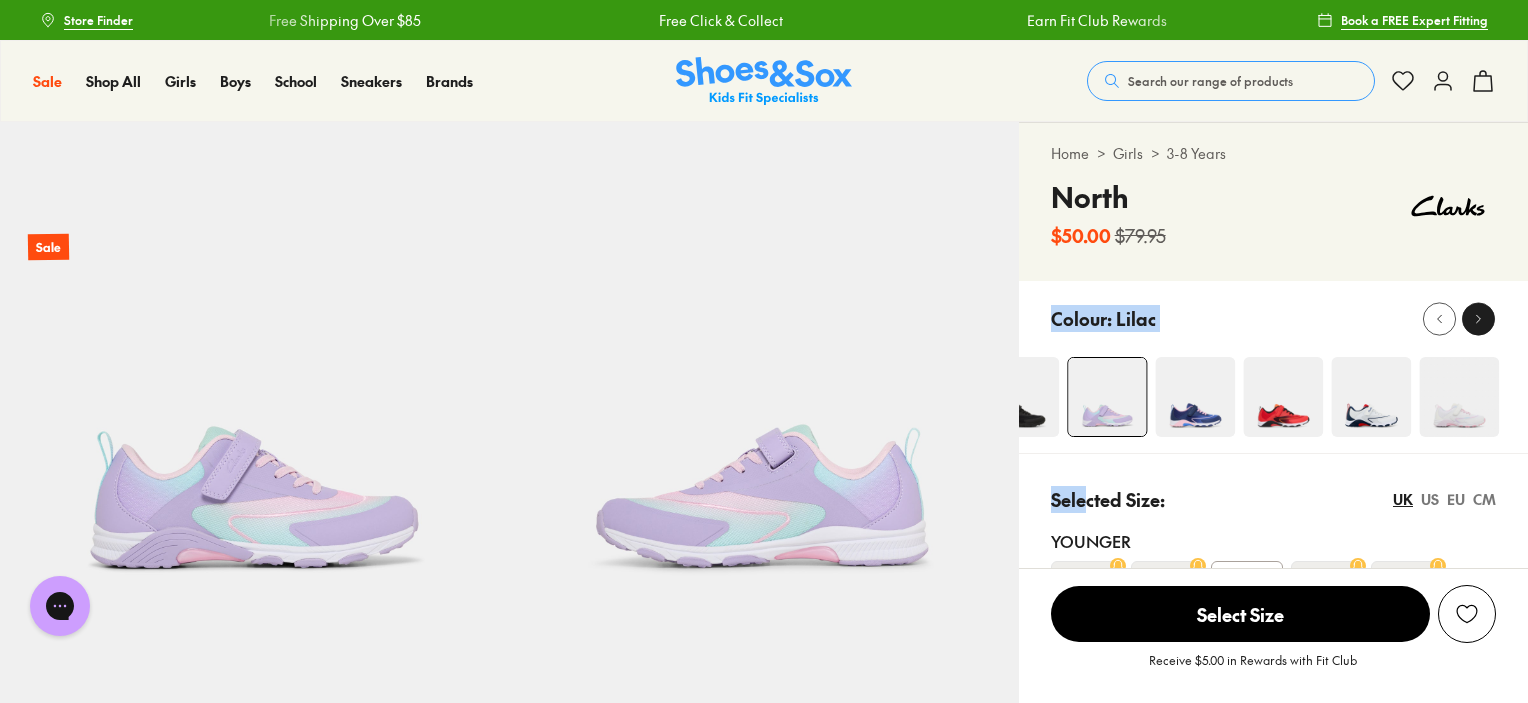 click at bounding box center [1478, 318] 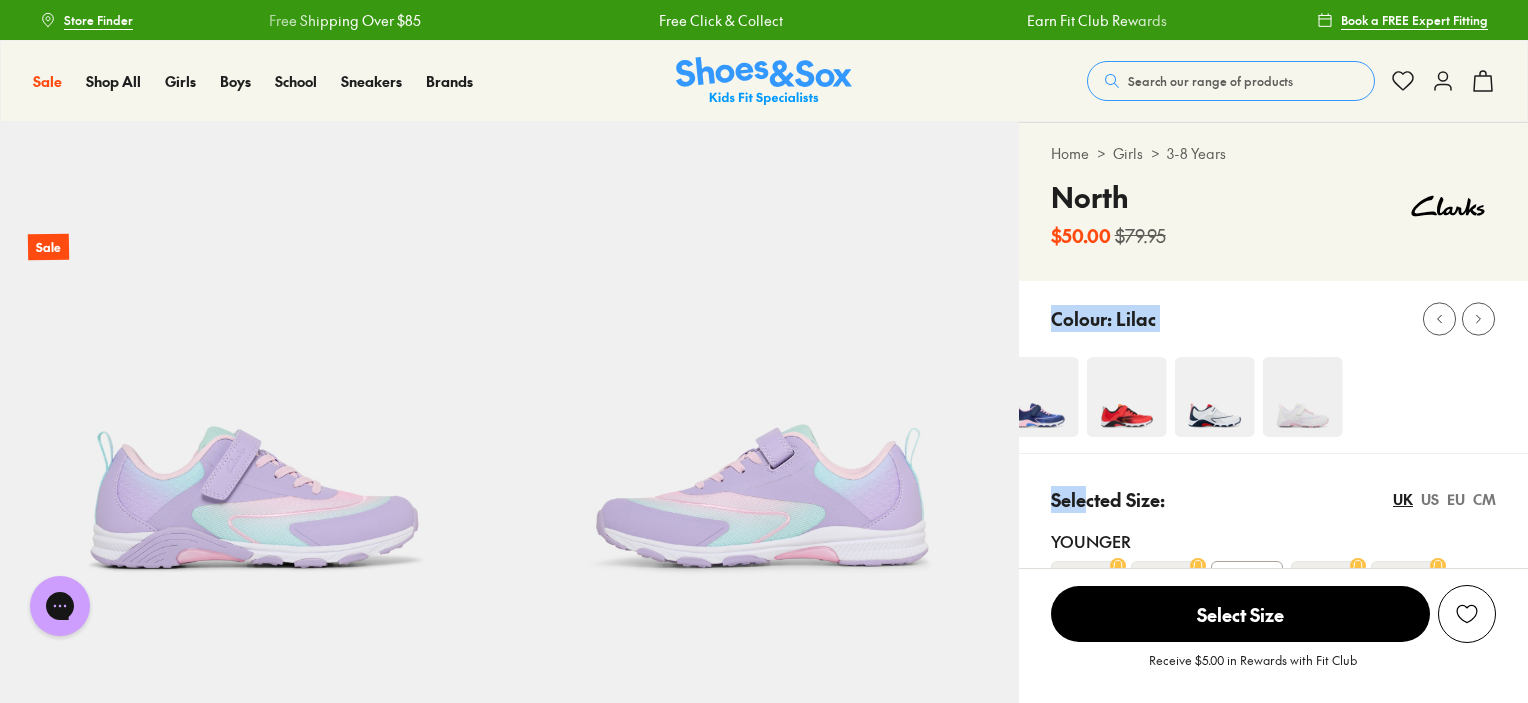 click at bounding box center (1302, 397) 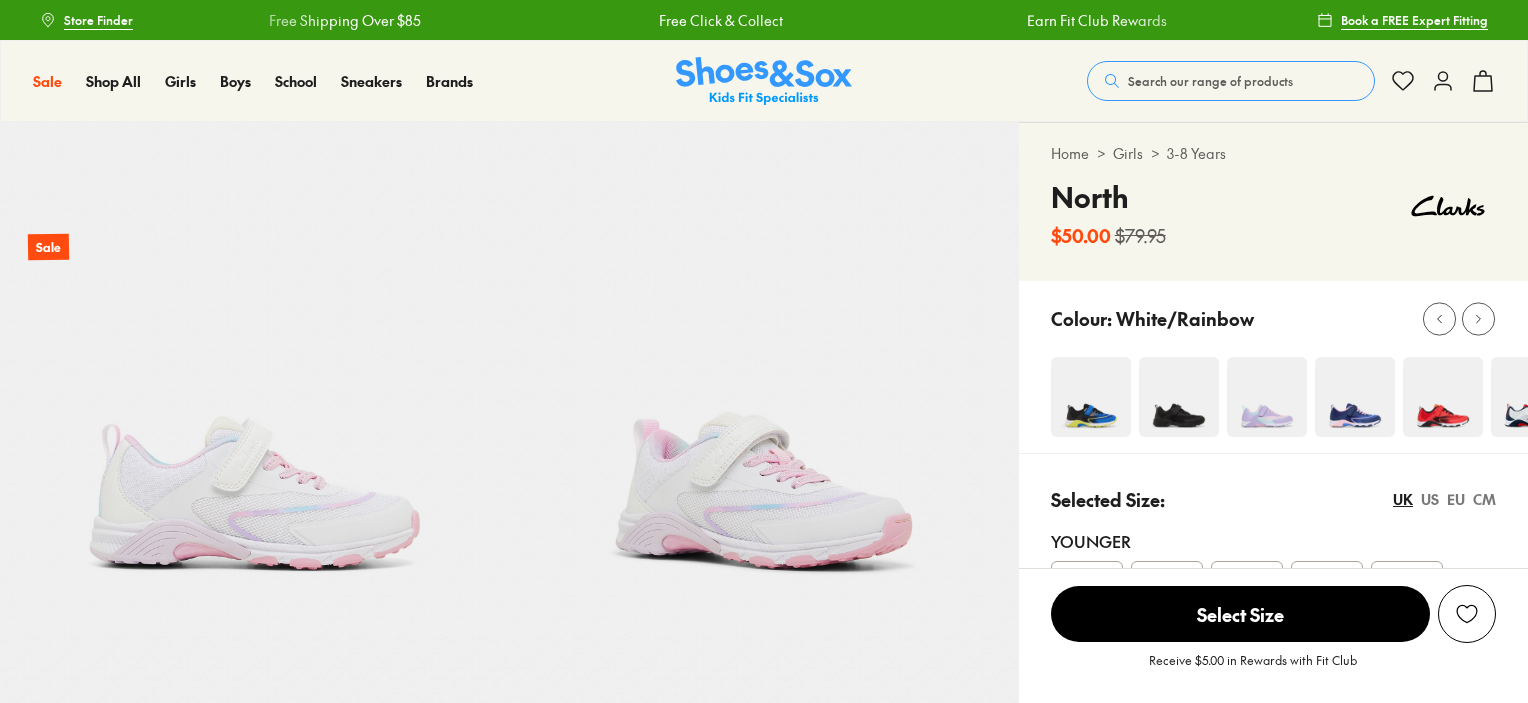 scroll, scrollTop: 0, scrollLeft: 0, axis: both 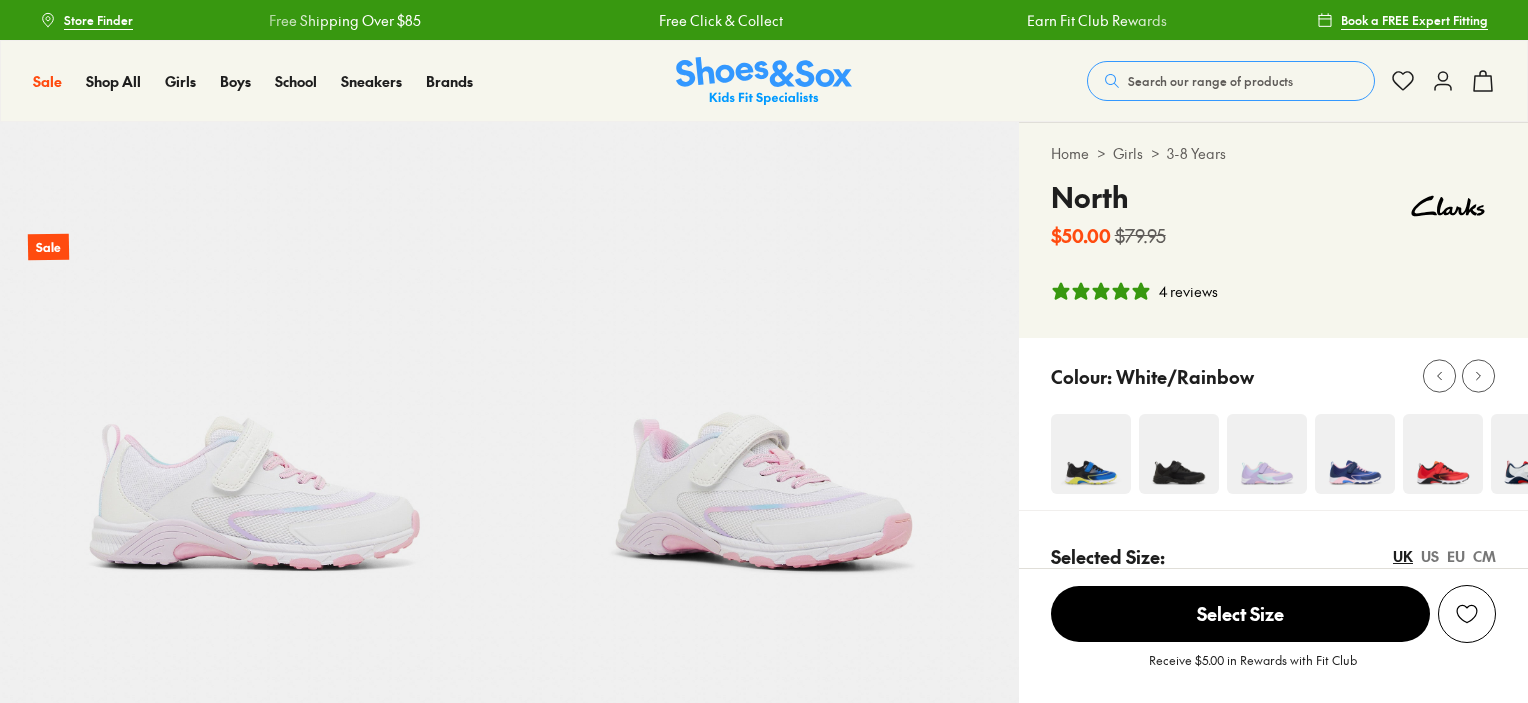 select on "*" 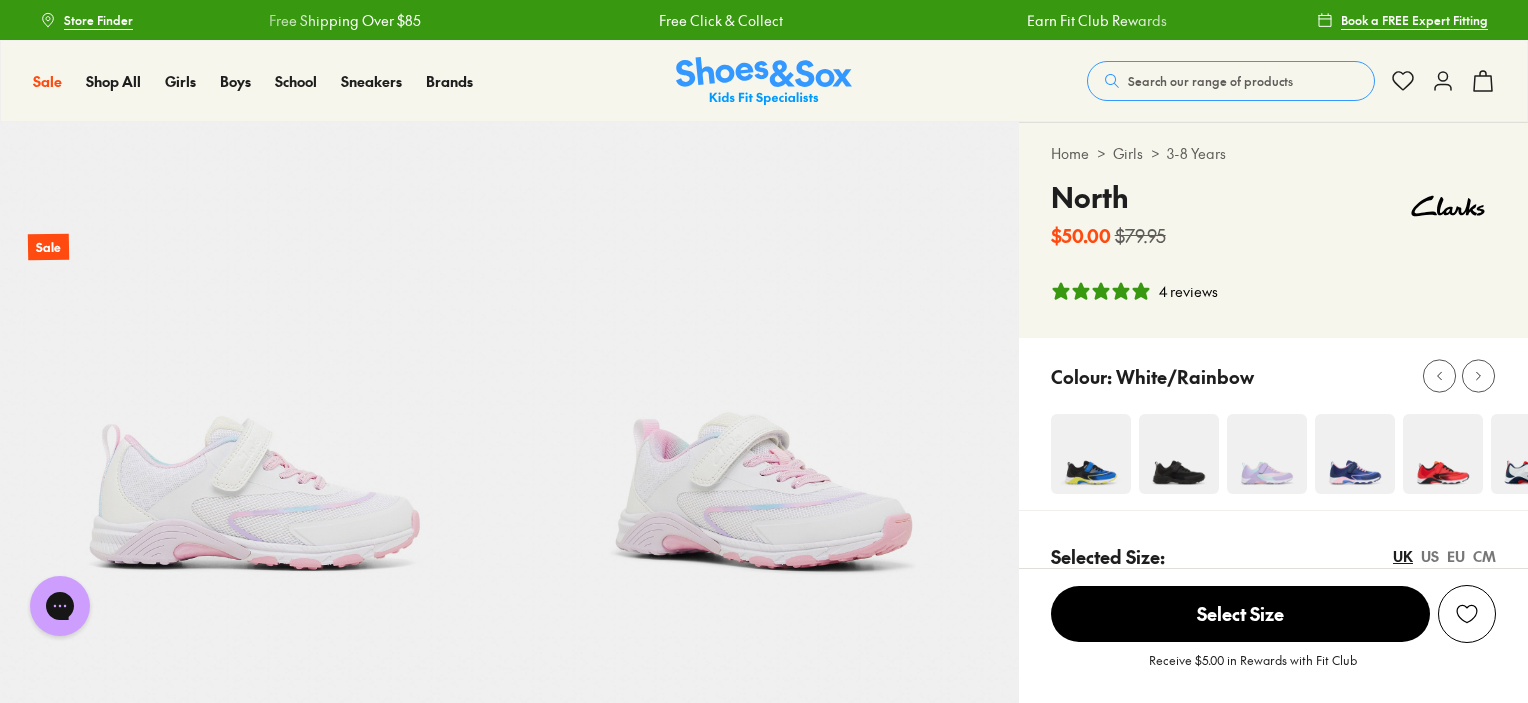 scroll, scrollTop: 0, scrollLeft: 0, axis: both 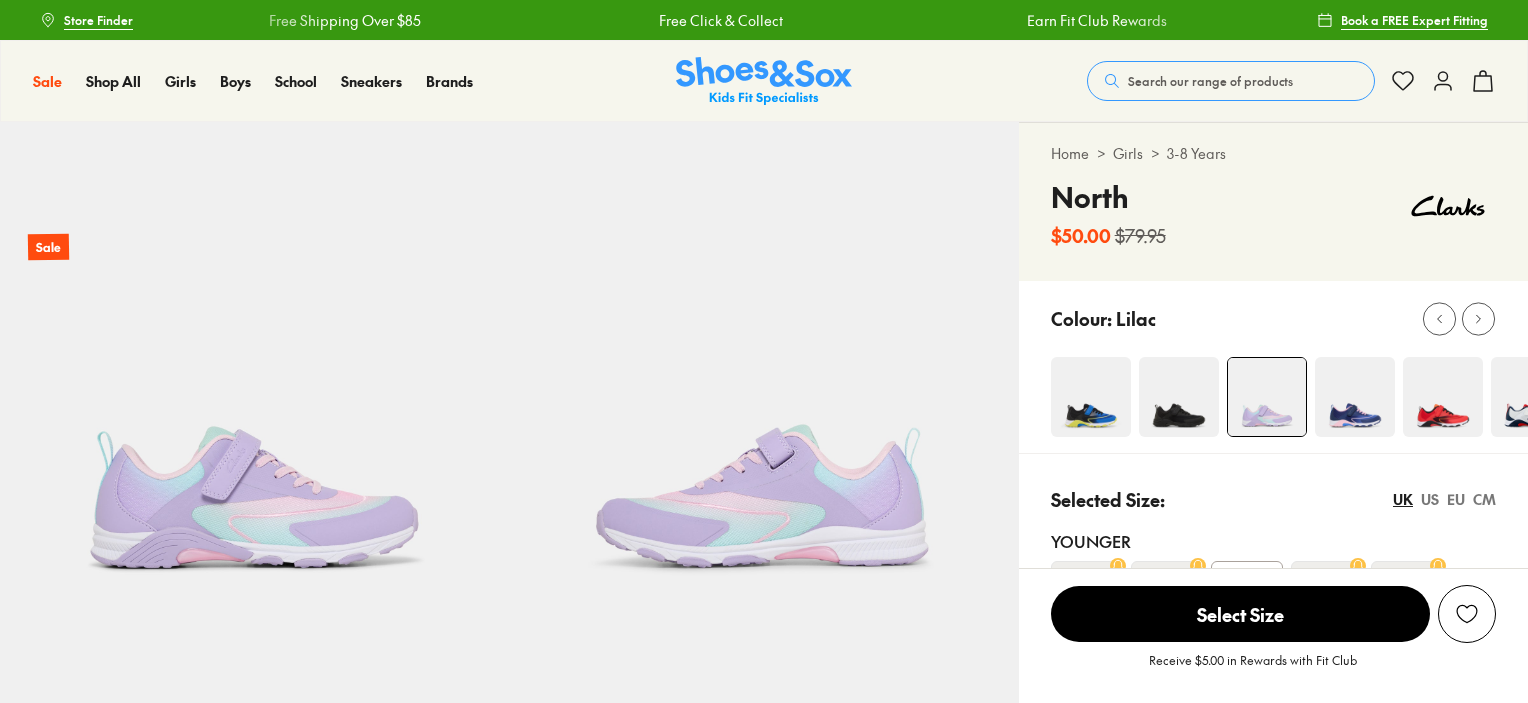 select on "*" 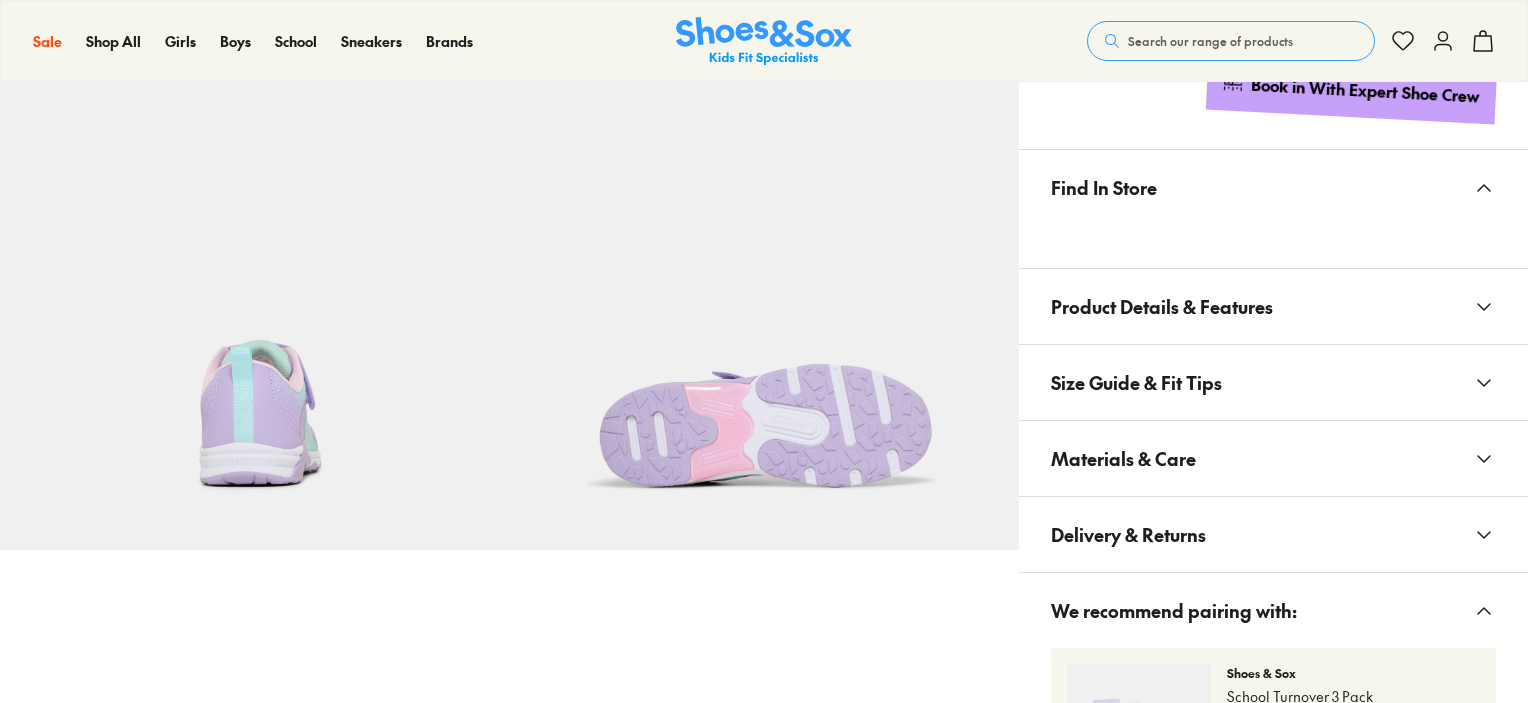 scroll, scrollTop: 1097, scrollLeft: 0, axis: vertical 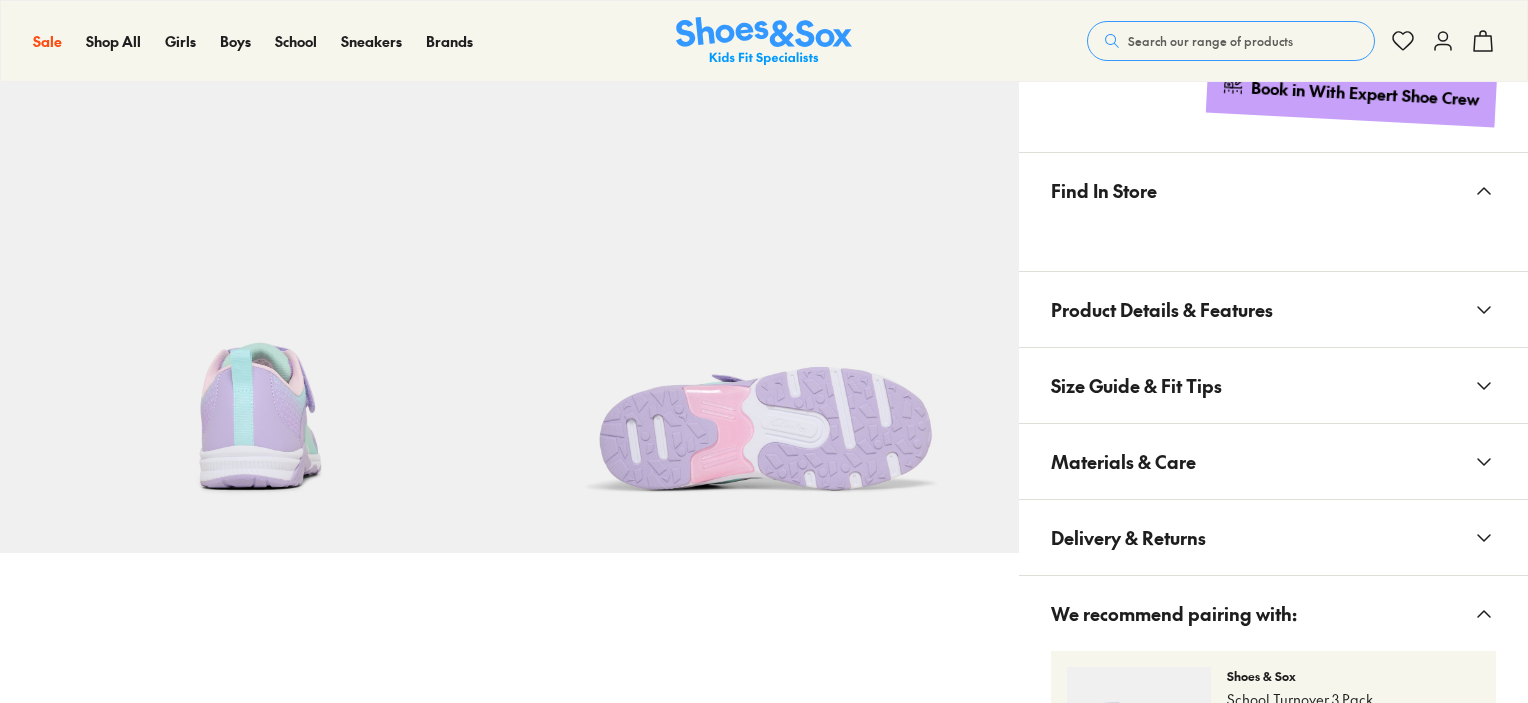 click on "Materials & Care" at bounding box center (1273, 461) 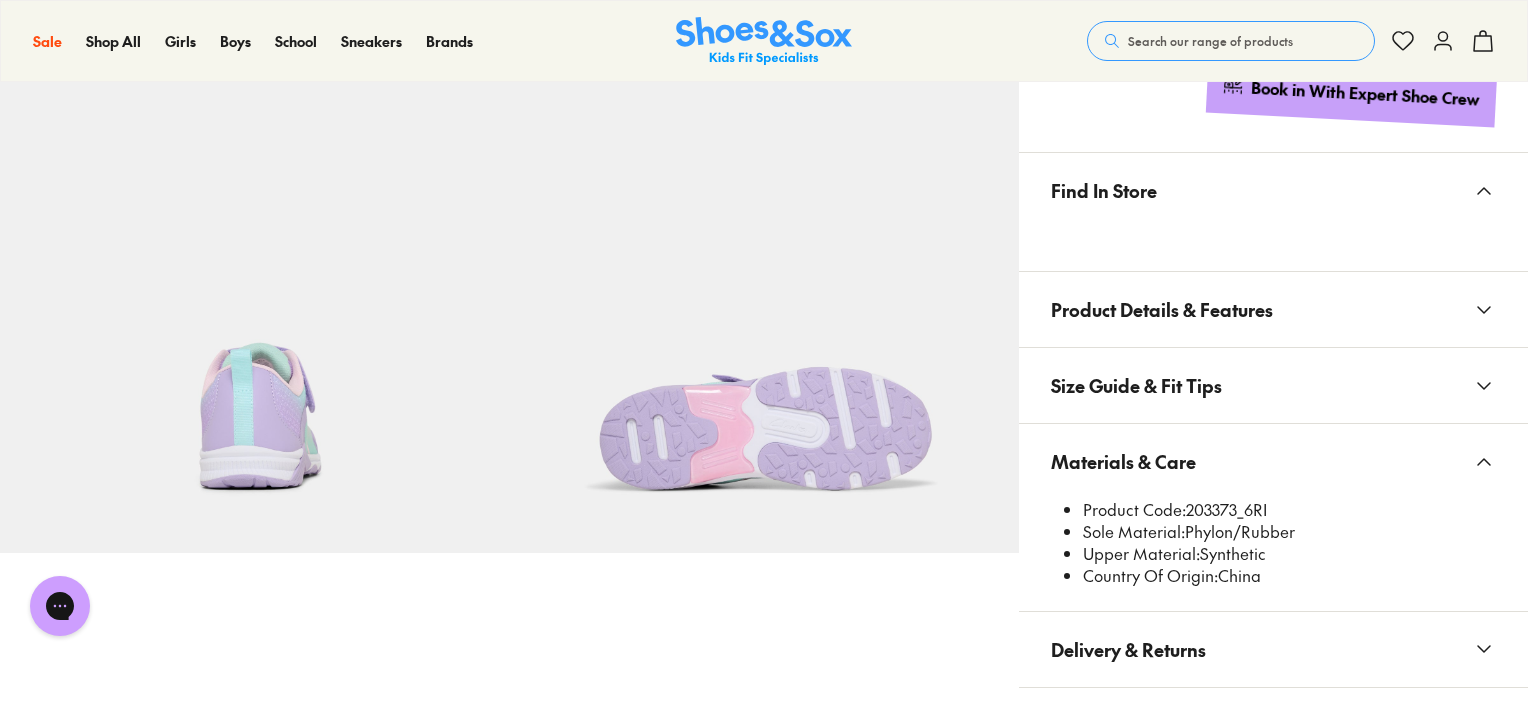 scroll, scrollTop: 0, scrollLeft: 0, axis: both 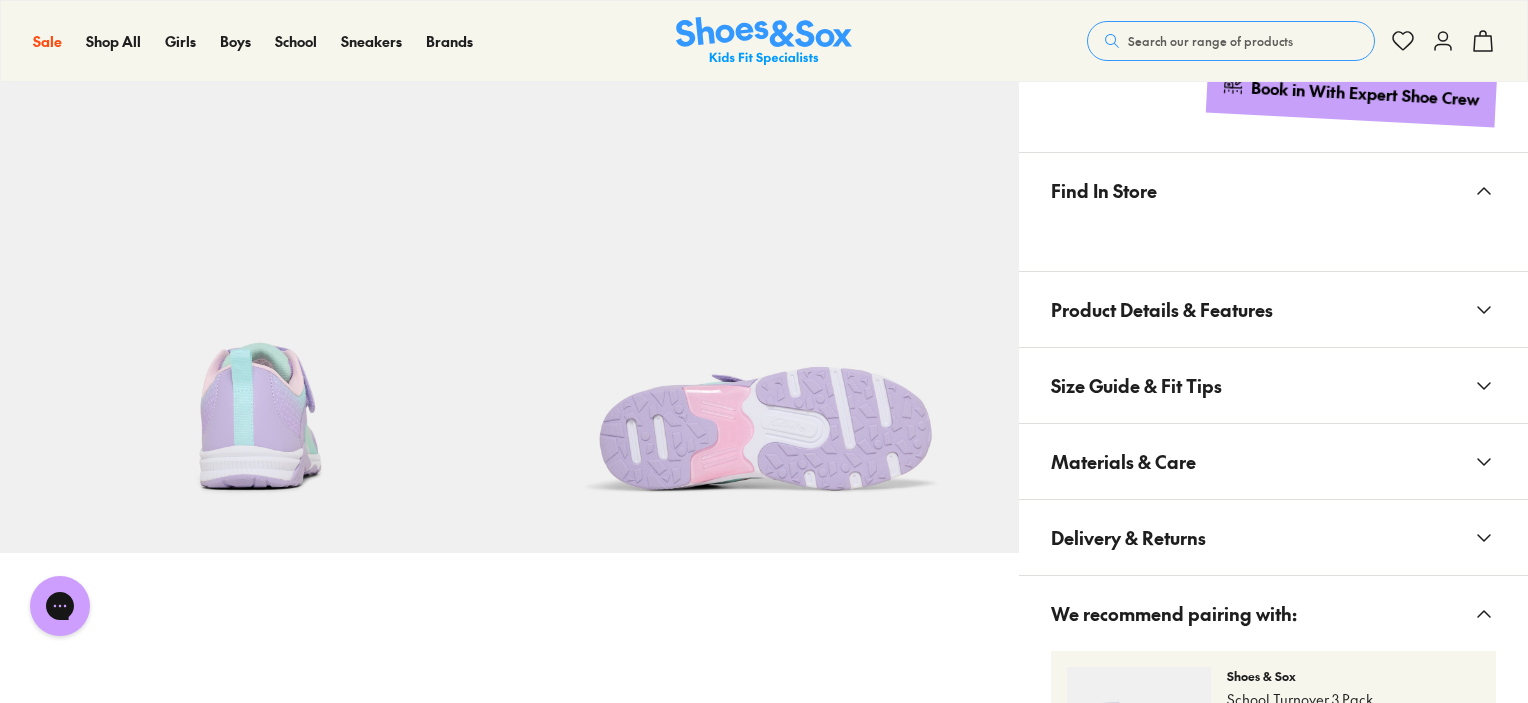click on "Size Guide & Fit Tips" at bounding box center (1273, 385) 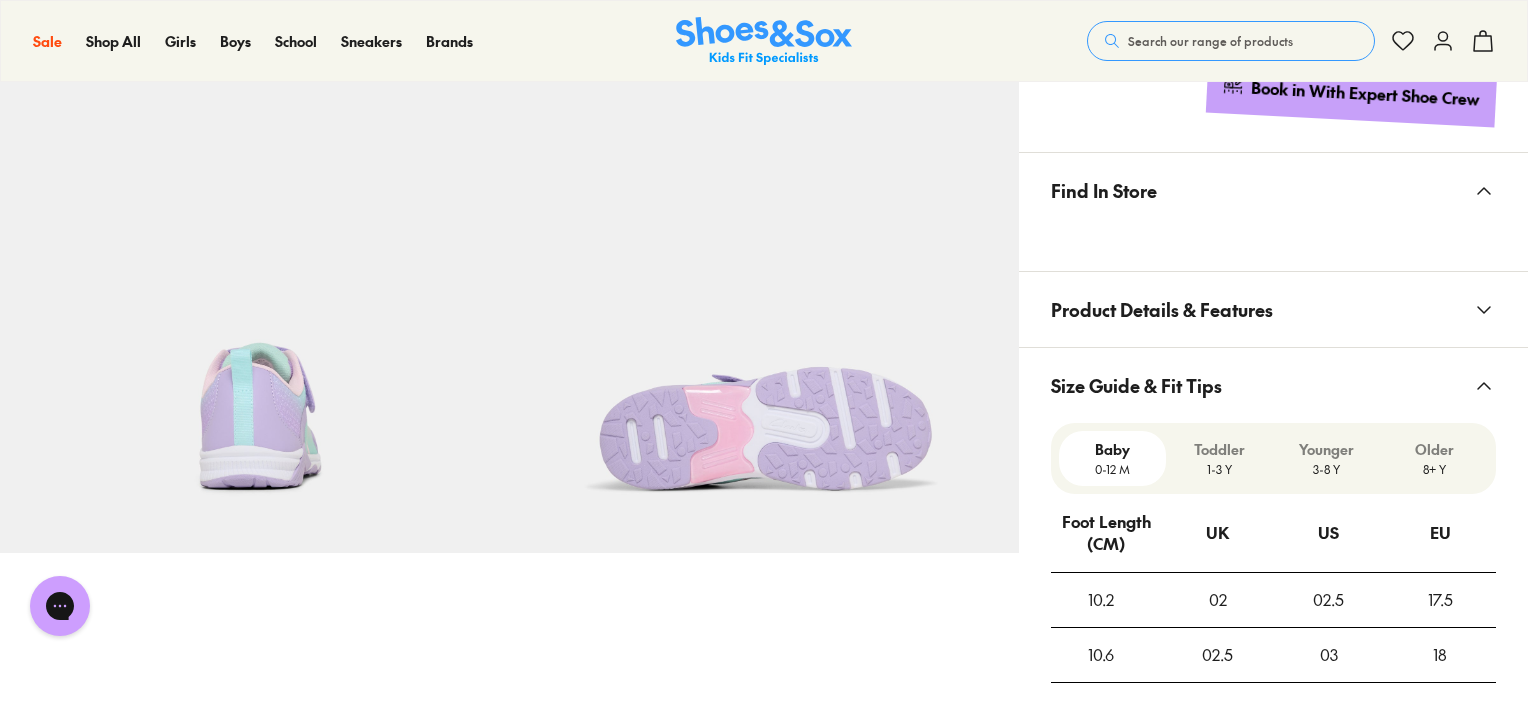 click on "Size Guide & Fit Tips" at bounding box center (1273, 385) 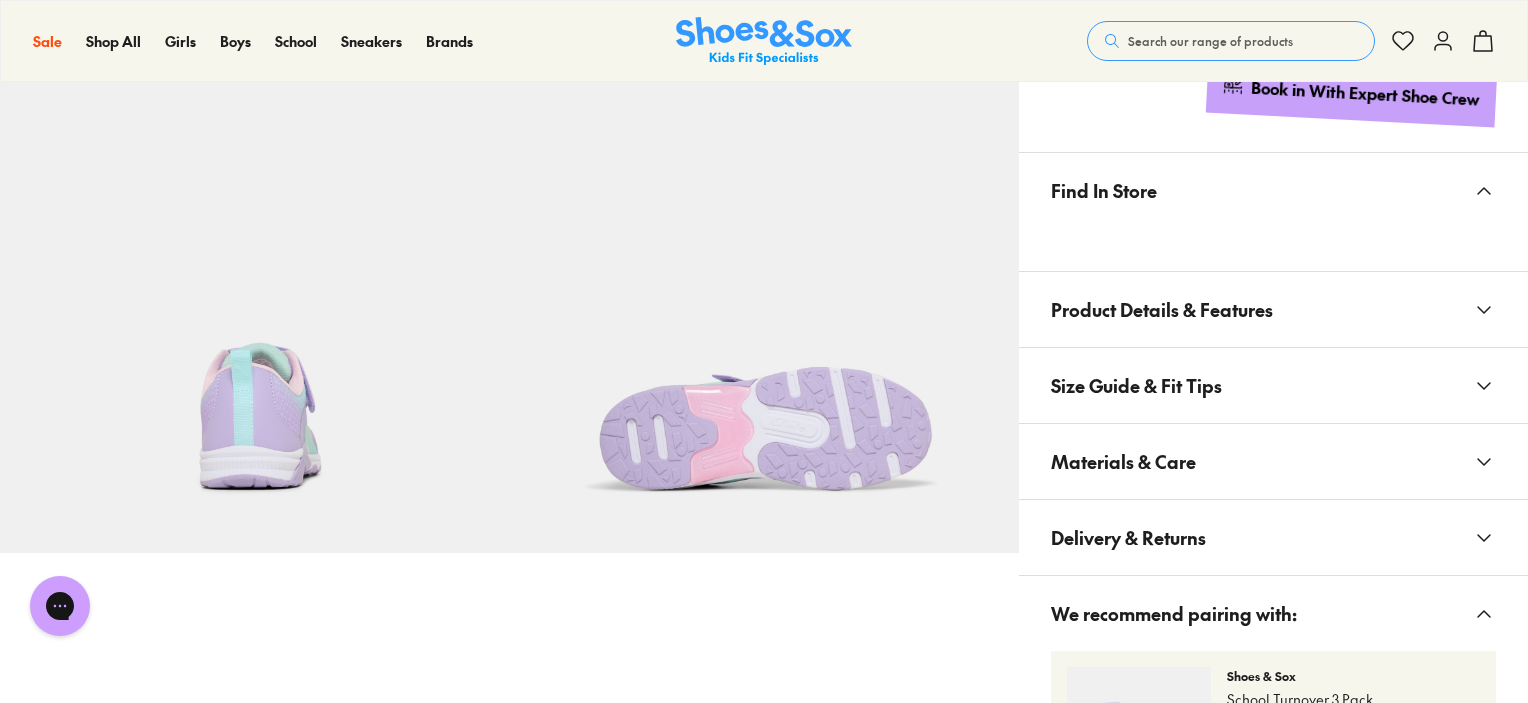click on "Product Details & Features" at bounding box center (1273, 309) 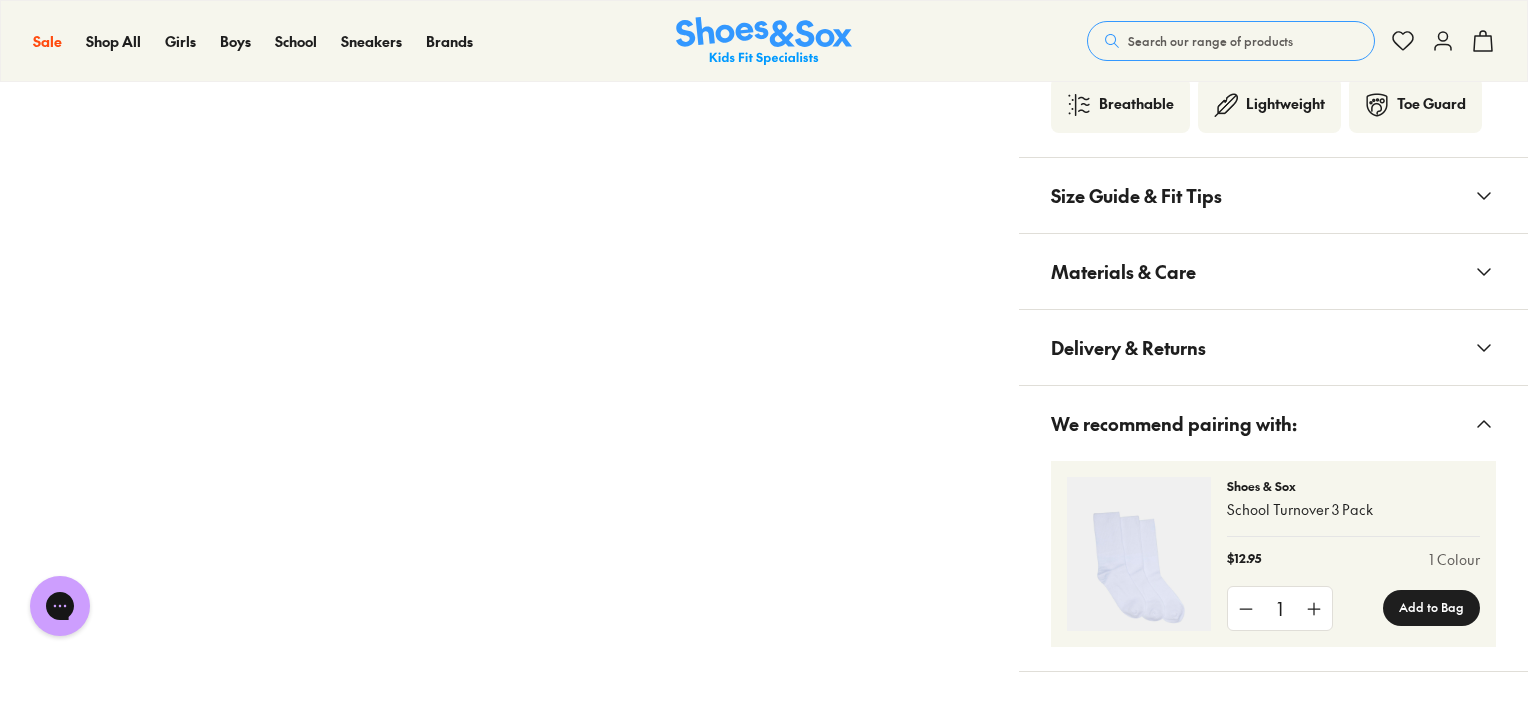scroll, scrollTop: 1797, scrollLeft: 0, axis: vertical 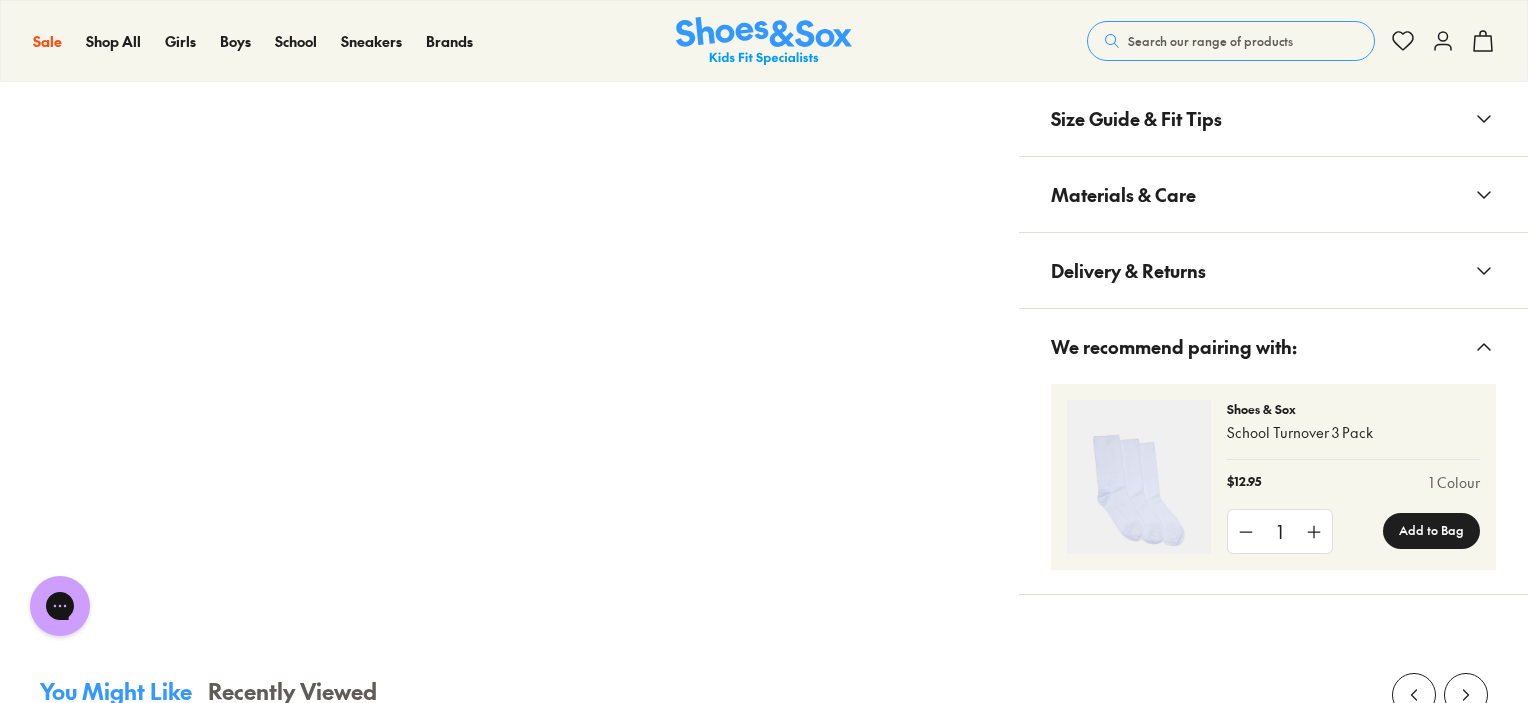 click on "Delivery & Returns" at bounding box center [1273, 270] 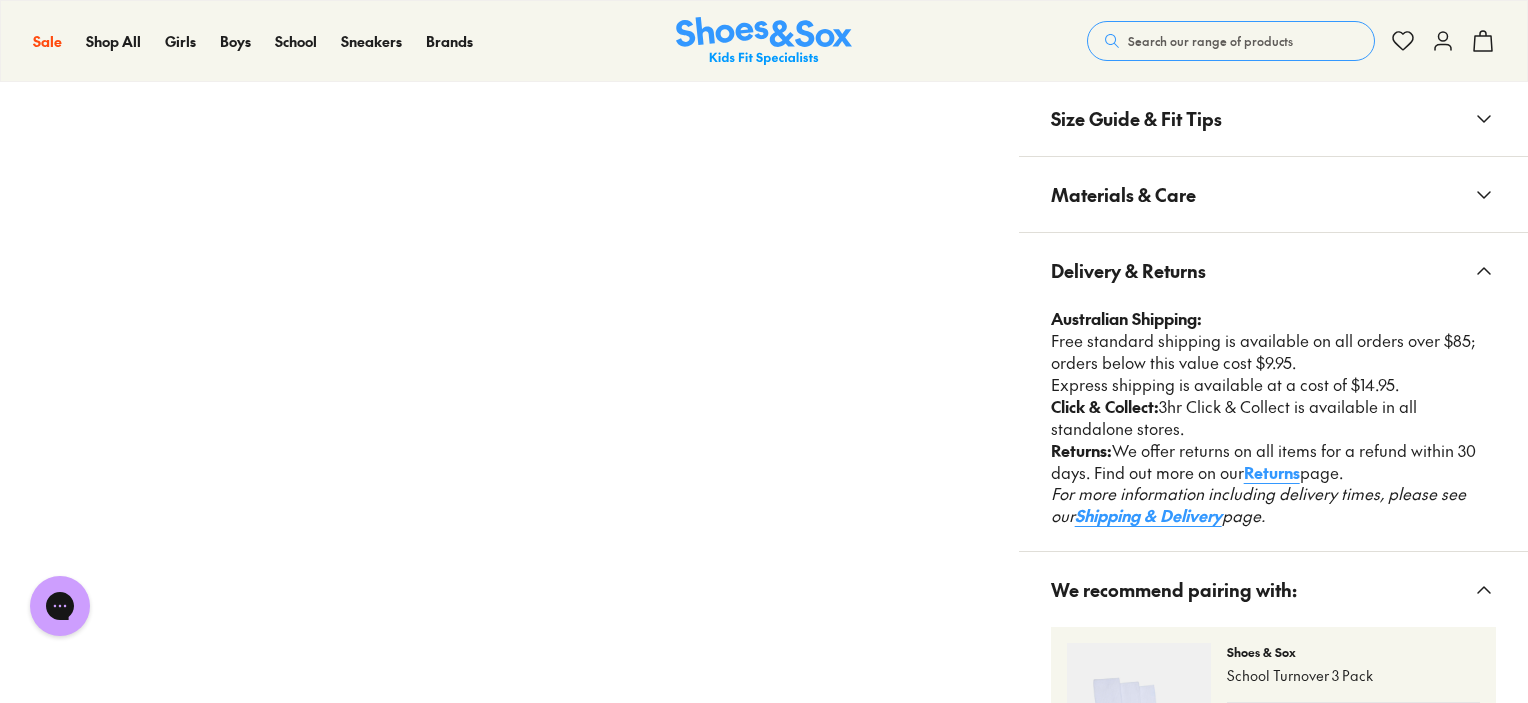 click on "Materials & Care" at bounding box center [1273, 194] 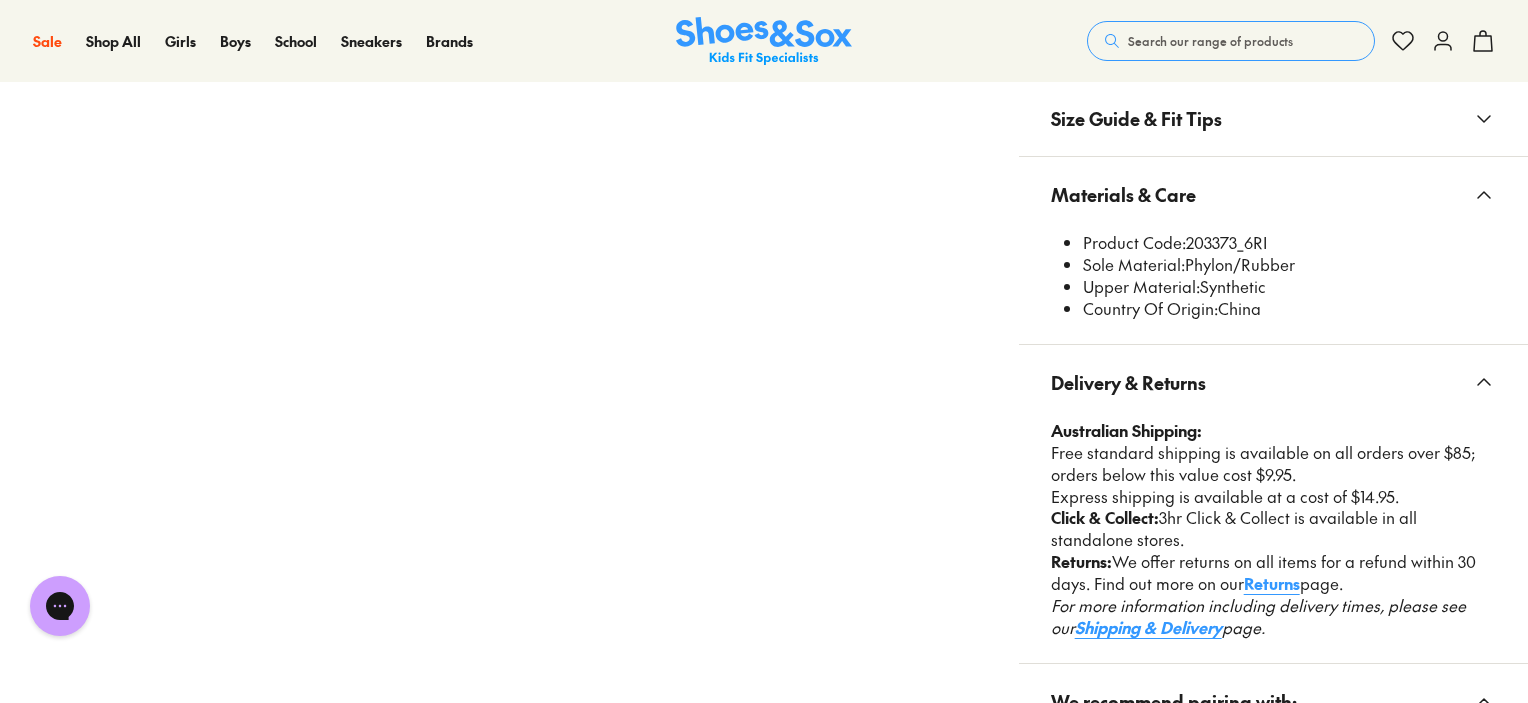 click on "Search our range of products" at bounding box center (1210, 41) 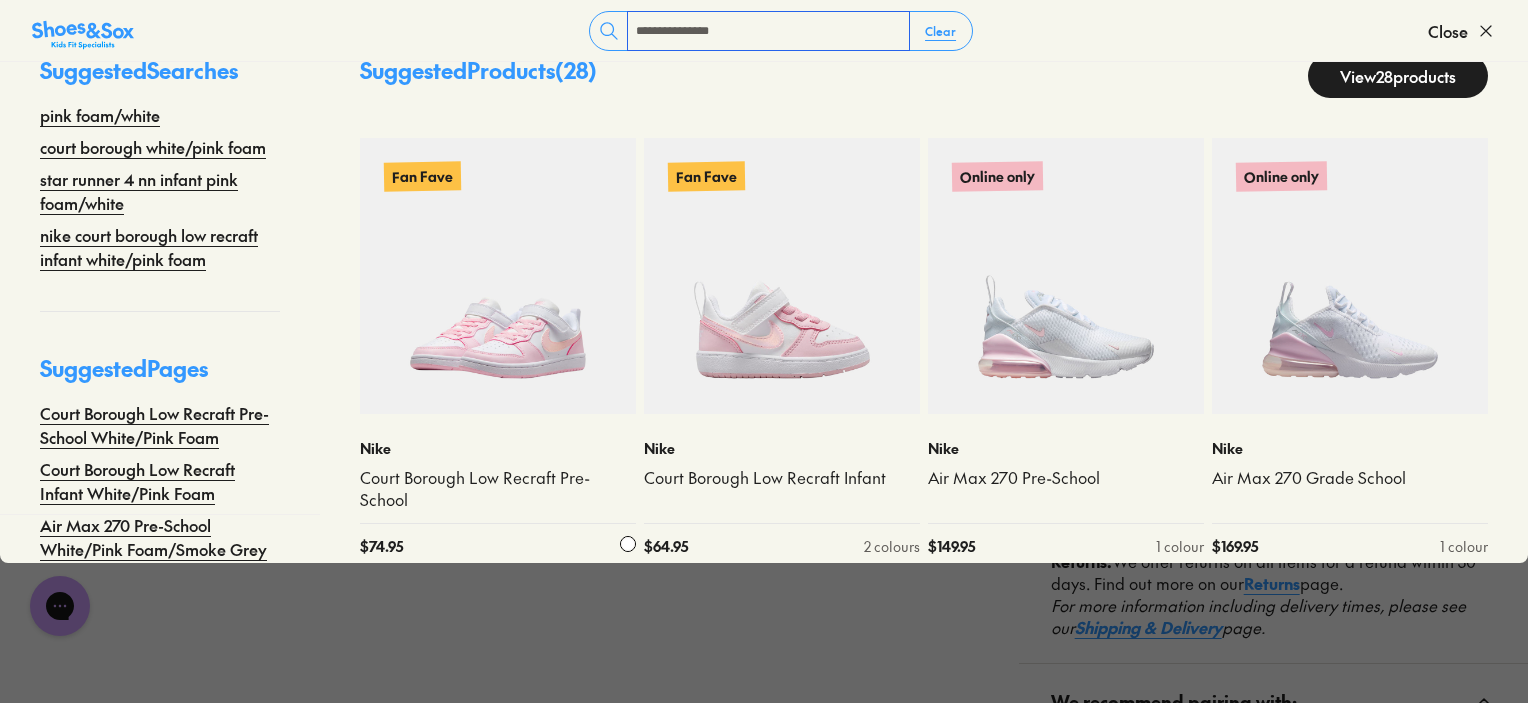 scroll, scrollTop: 71, scrollLeft: 0, axis: vertical 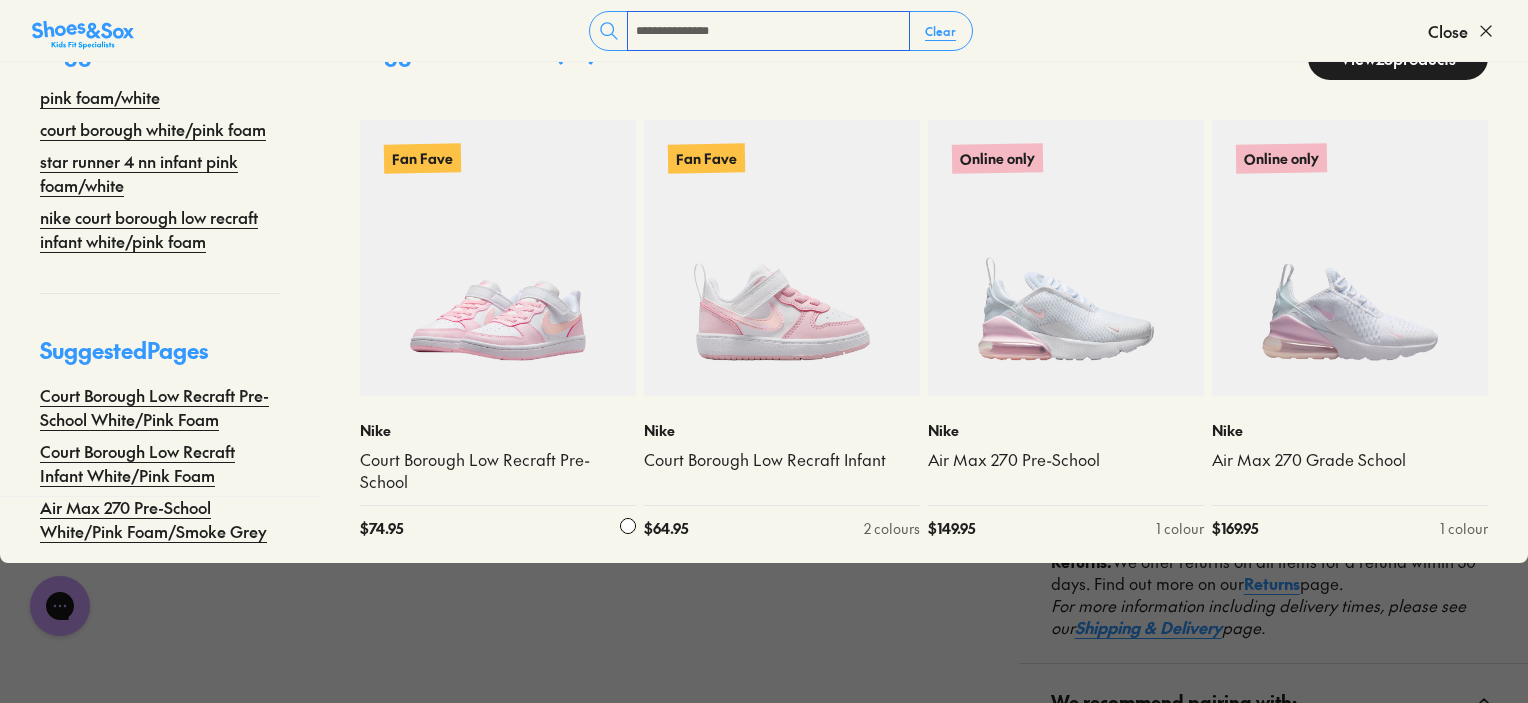 type on "**********" 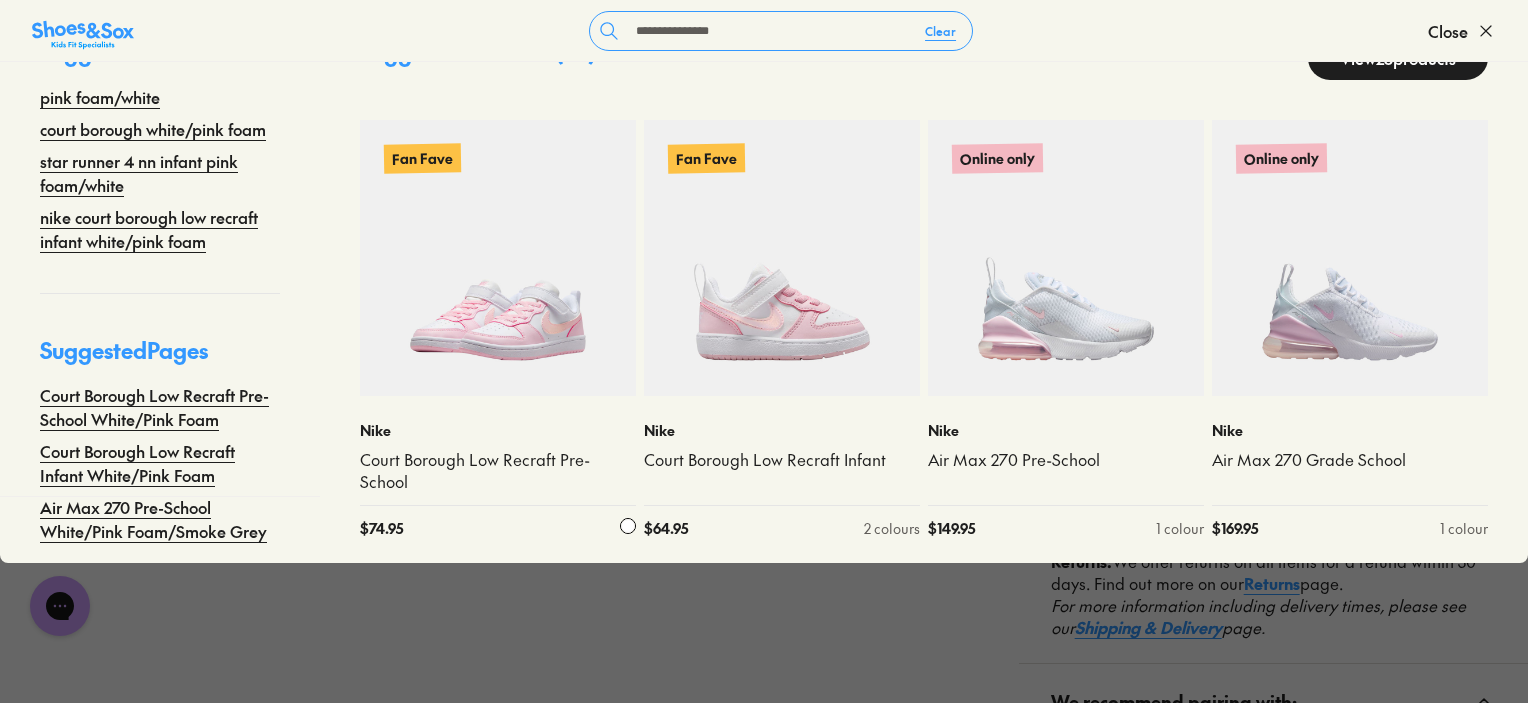 click at bounding box center (498, 258) 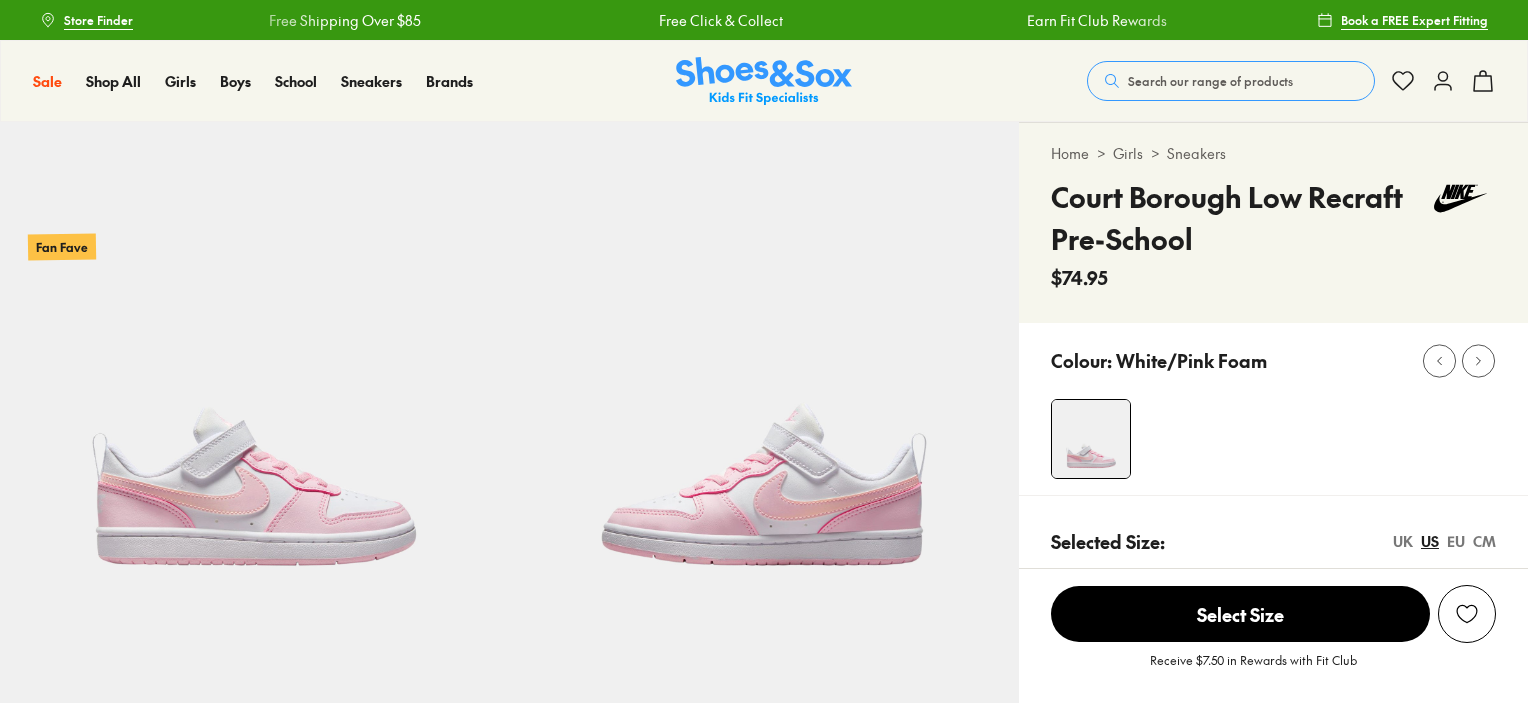 scroll, scrollTop: 400, scrollLeft: 0, axis: vertical 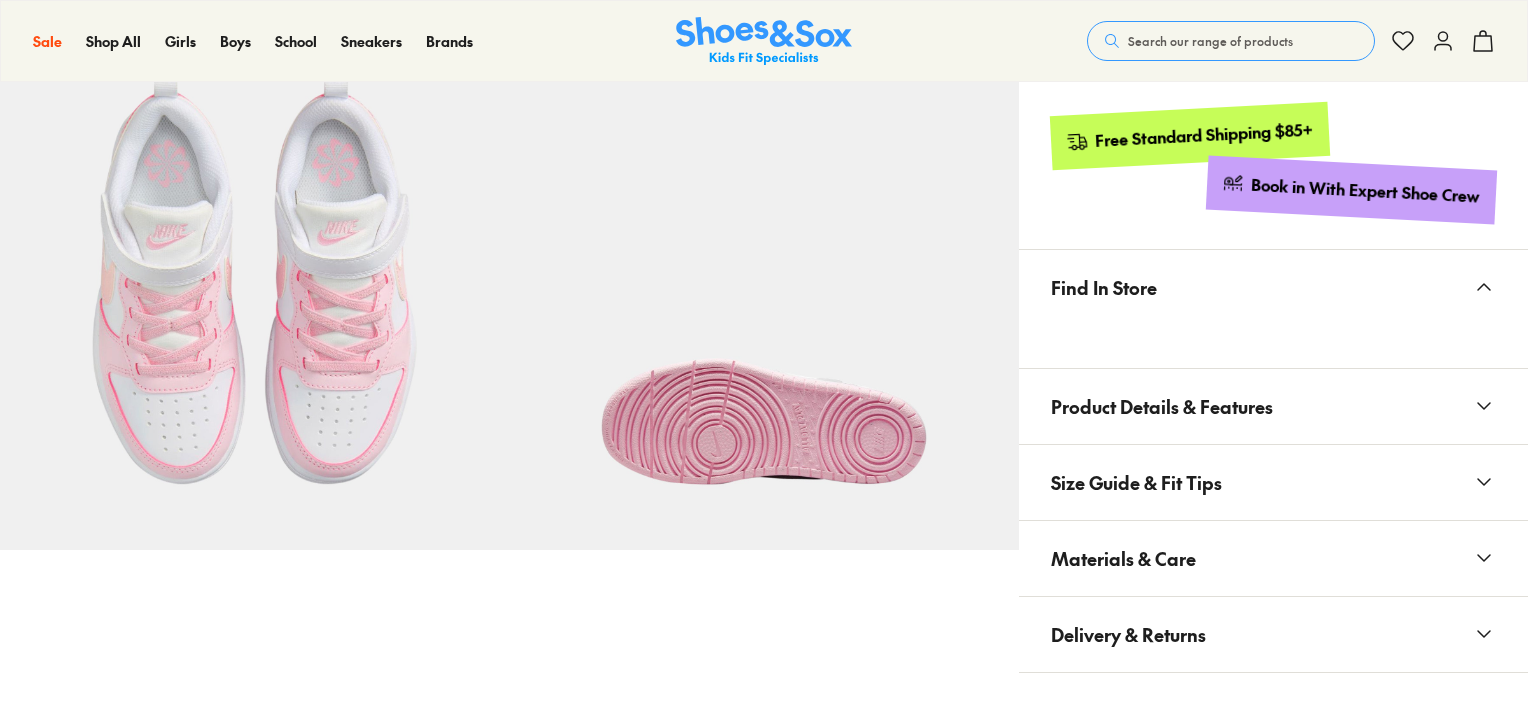 click on "Materials & Care" at bounding box center [1123, 558] 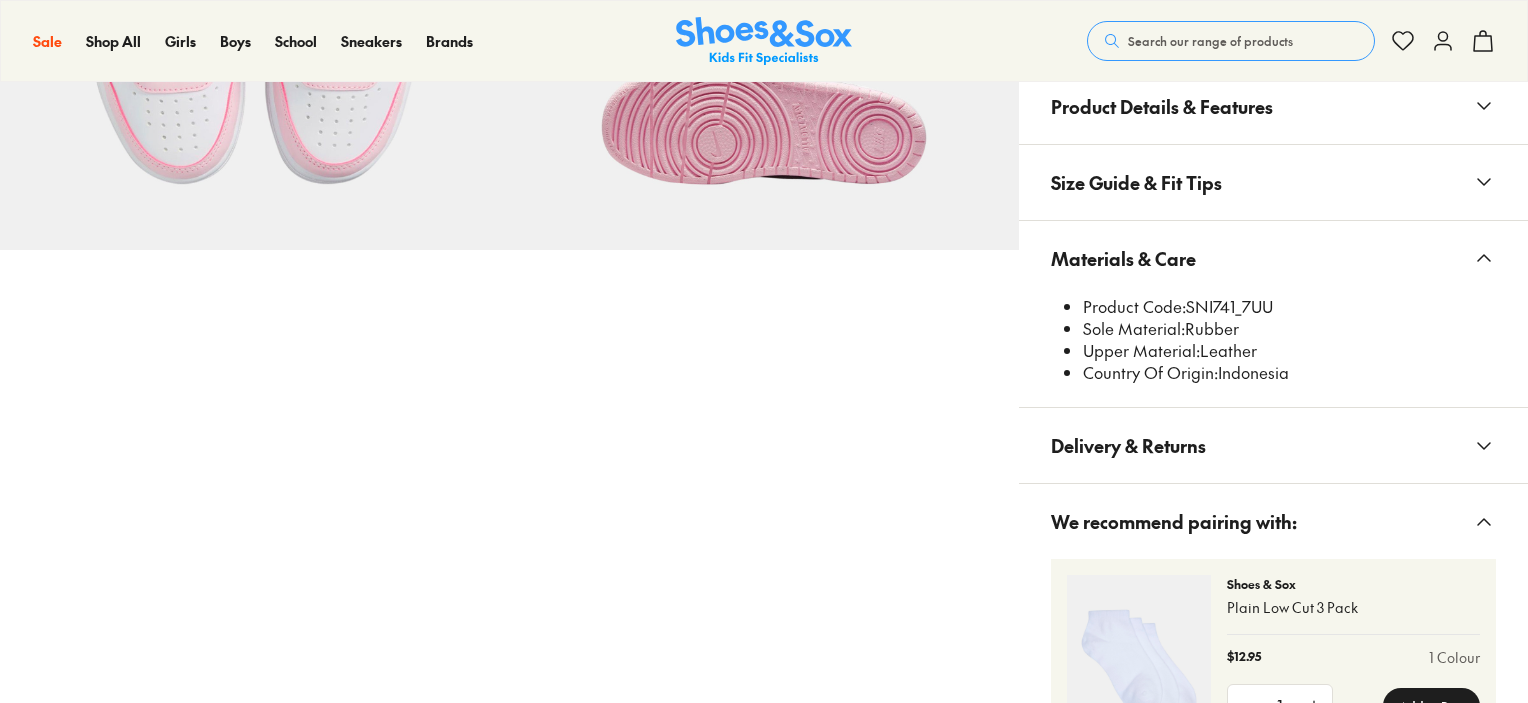 select on "*" 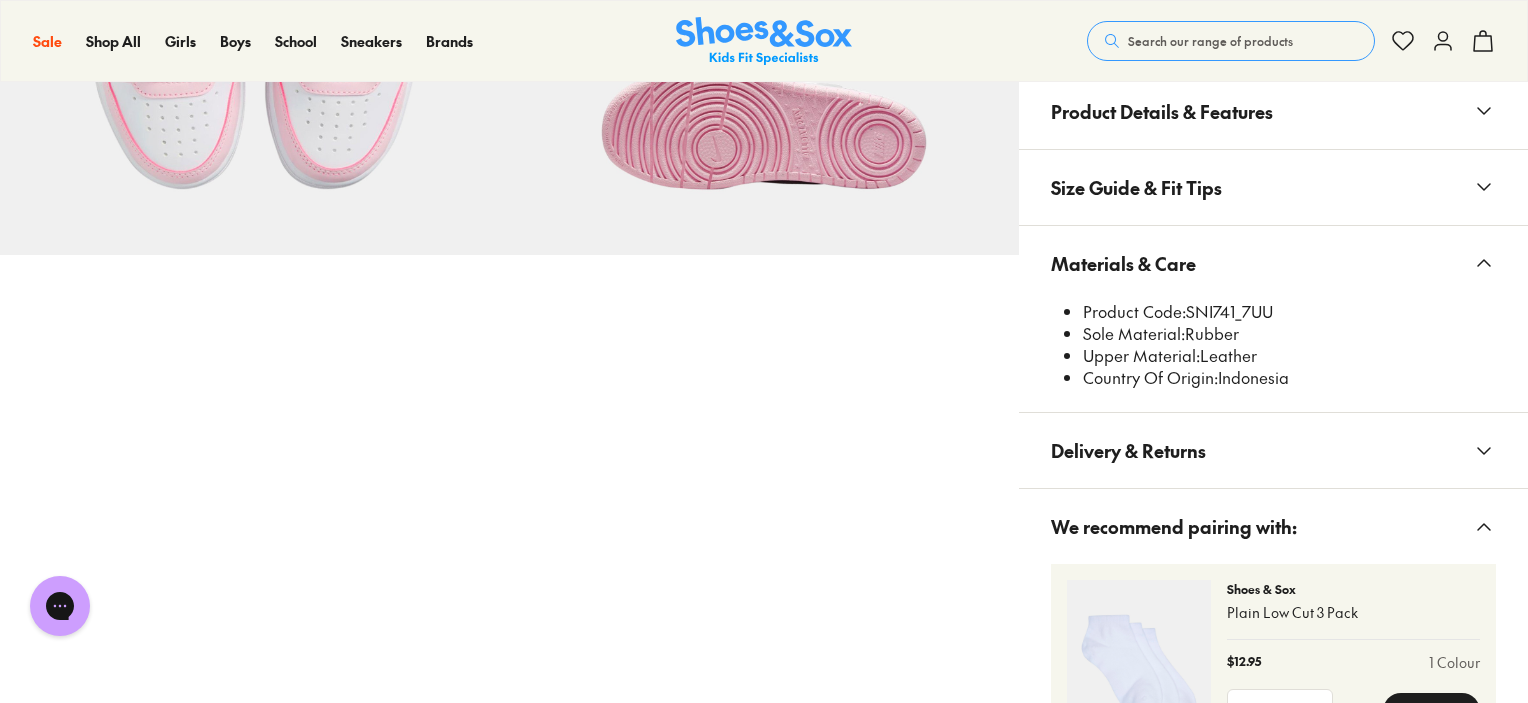 scroll, scrollTop: 0, scrollLeft: 0, axis: both 